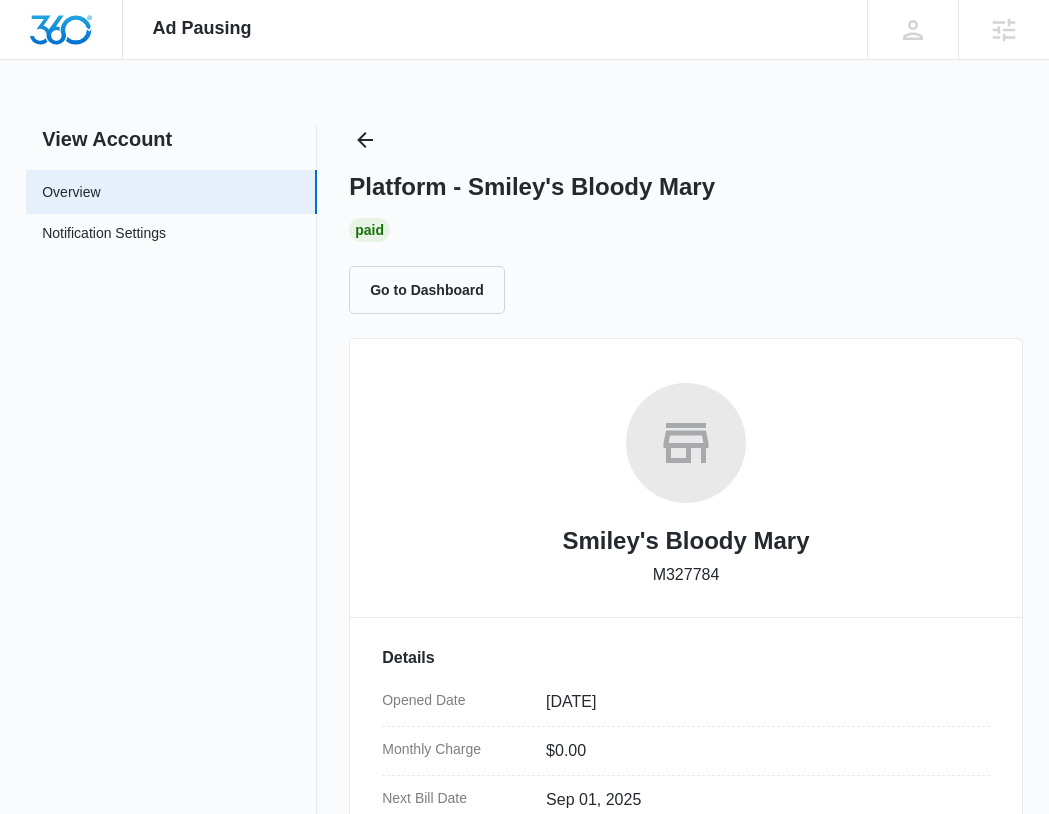 scroll, scrollTop: 953, scrollLeft: 0, axis: vertical 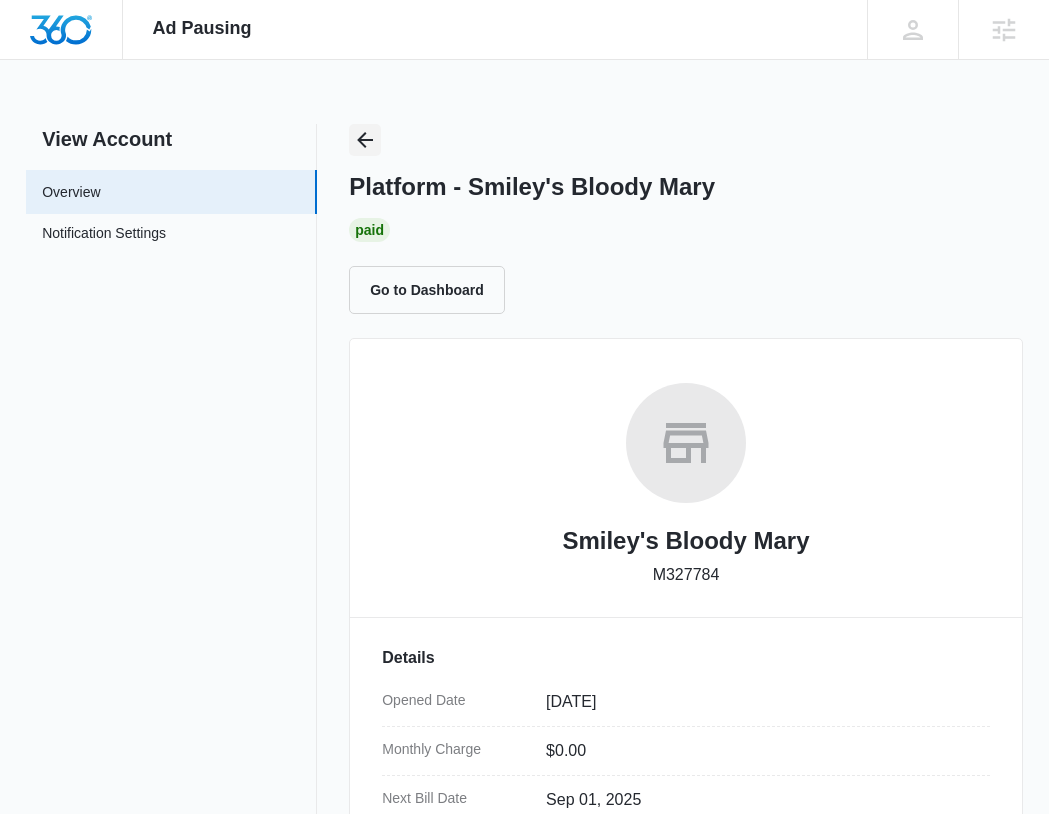 click 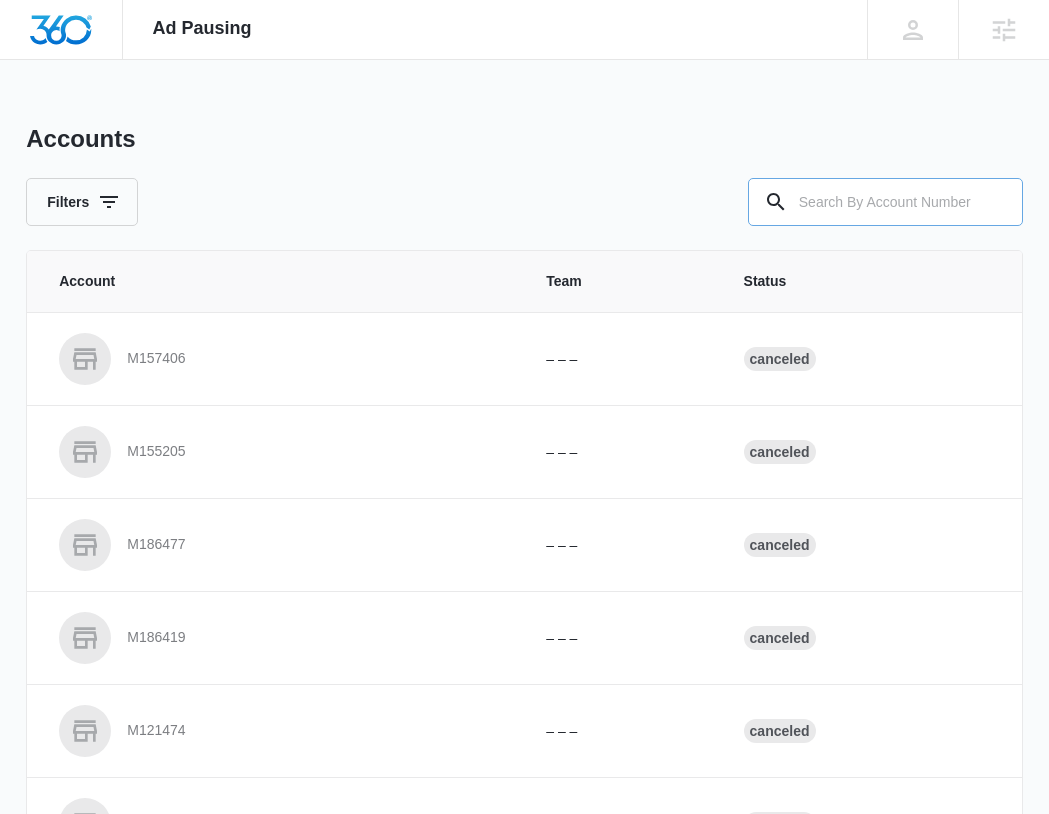 click at bounding box center [885, 202] 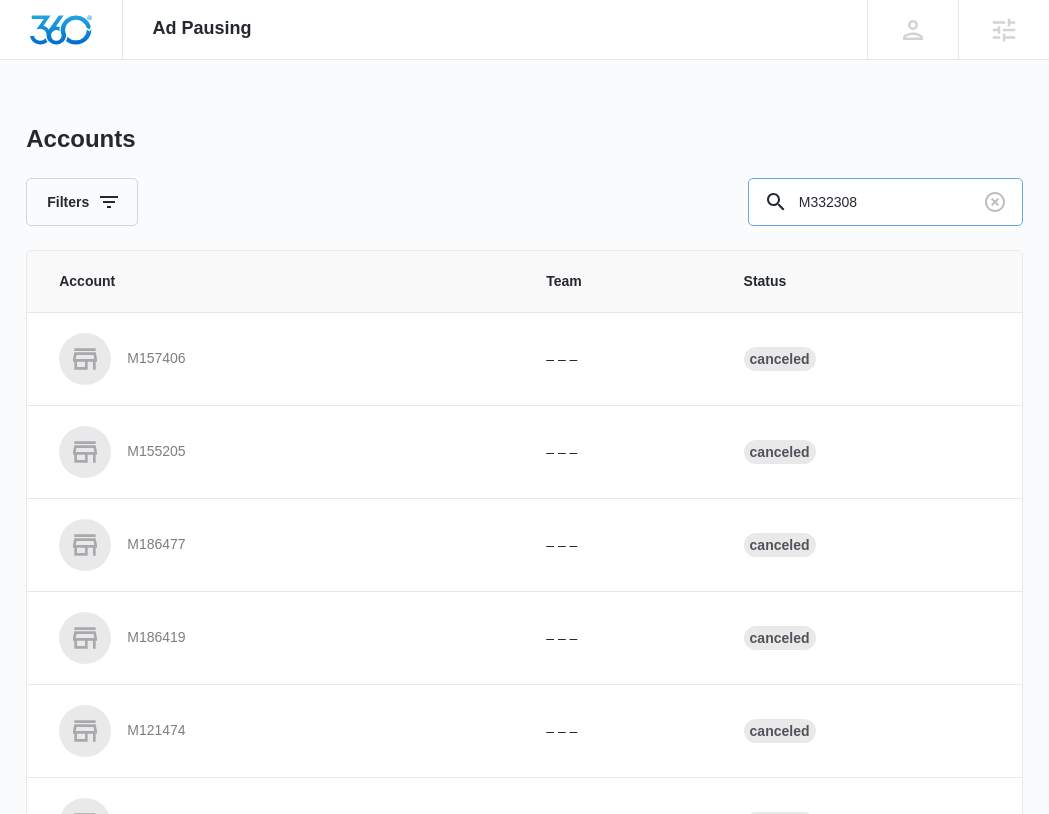 type on "M332308" 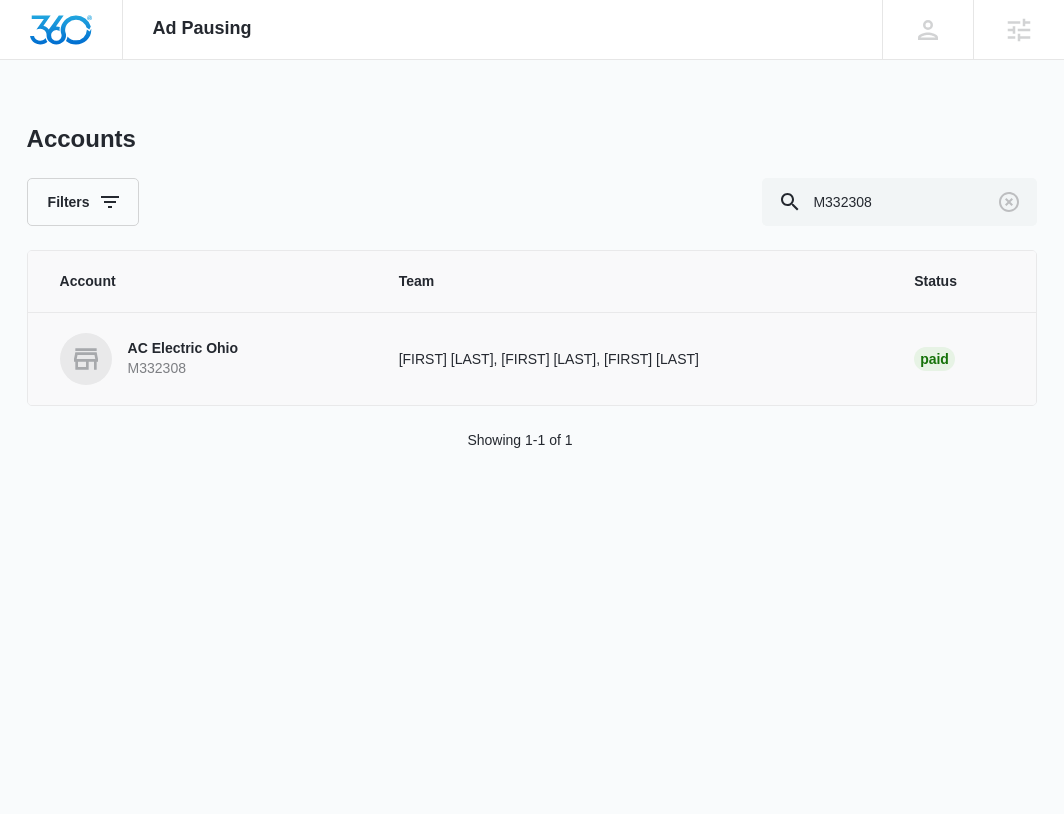 click on "AC Electric Ohio M332308" at bounding box center (205, 359) 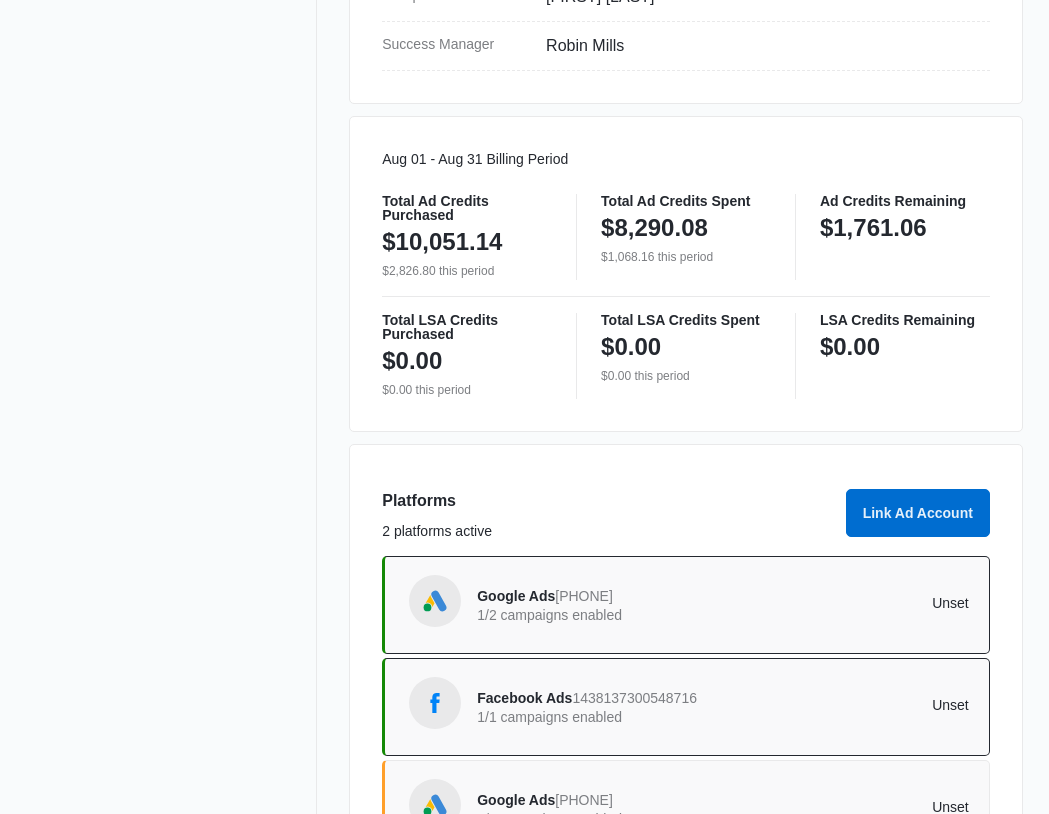 scroll, scrollTop: 1055, scrollLeft: 0, axis: vertical 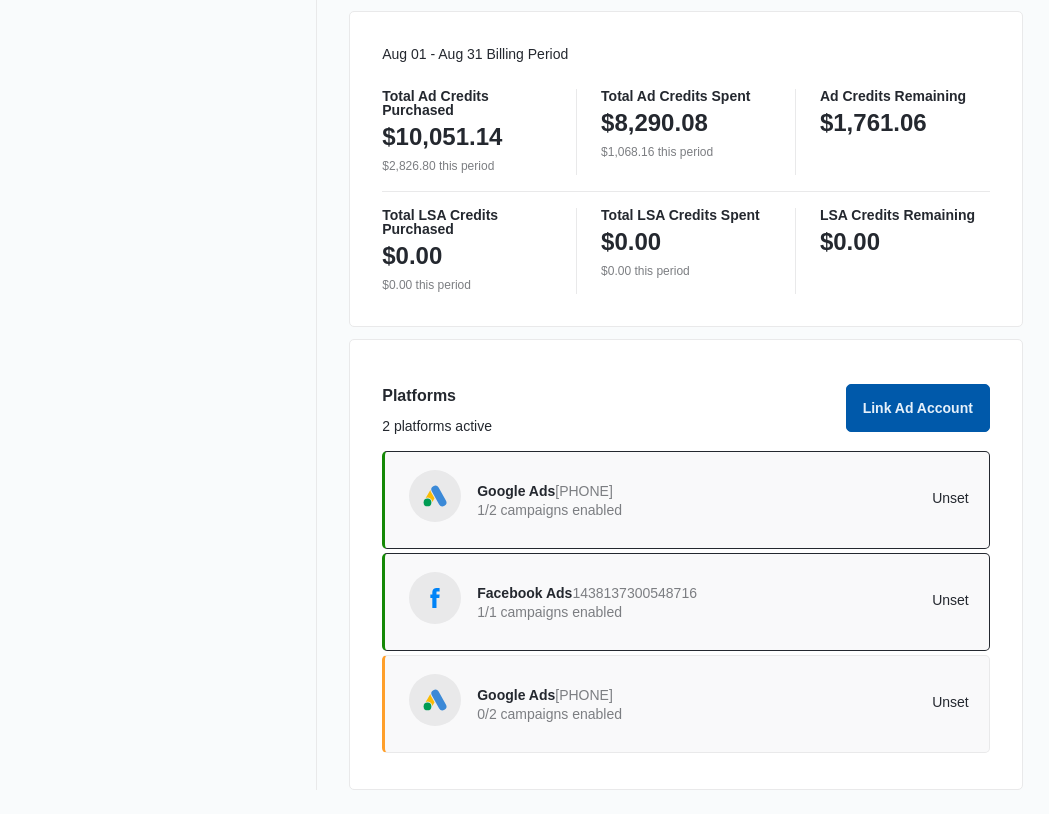 click on "Link Ad Account" at bounding box center [918, 408] 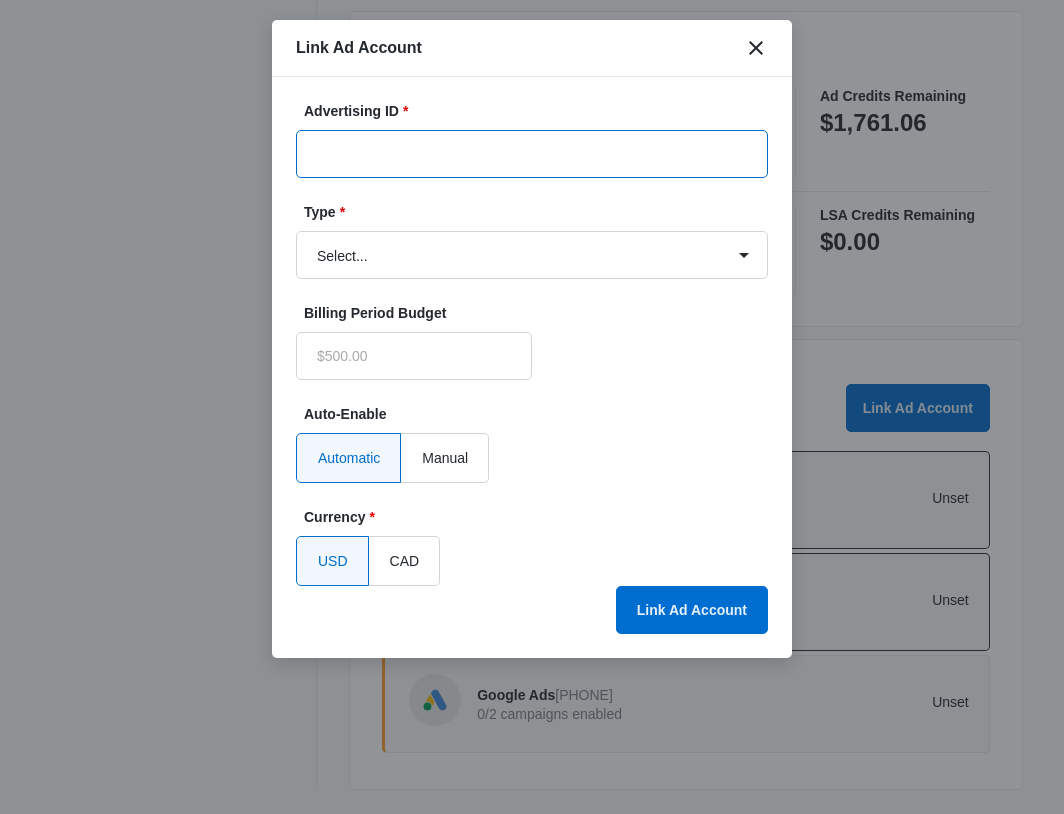 click on "Advertising ID *" at bounding box center (532, 154) 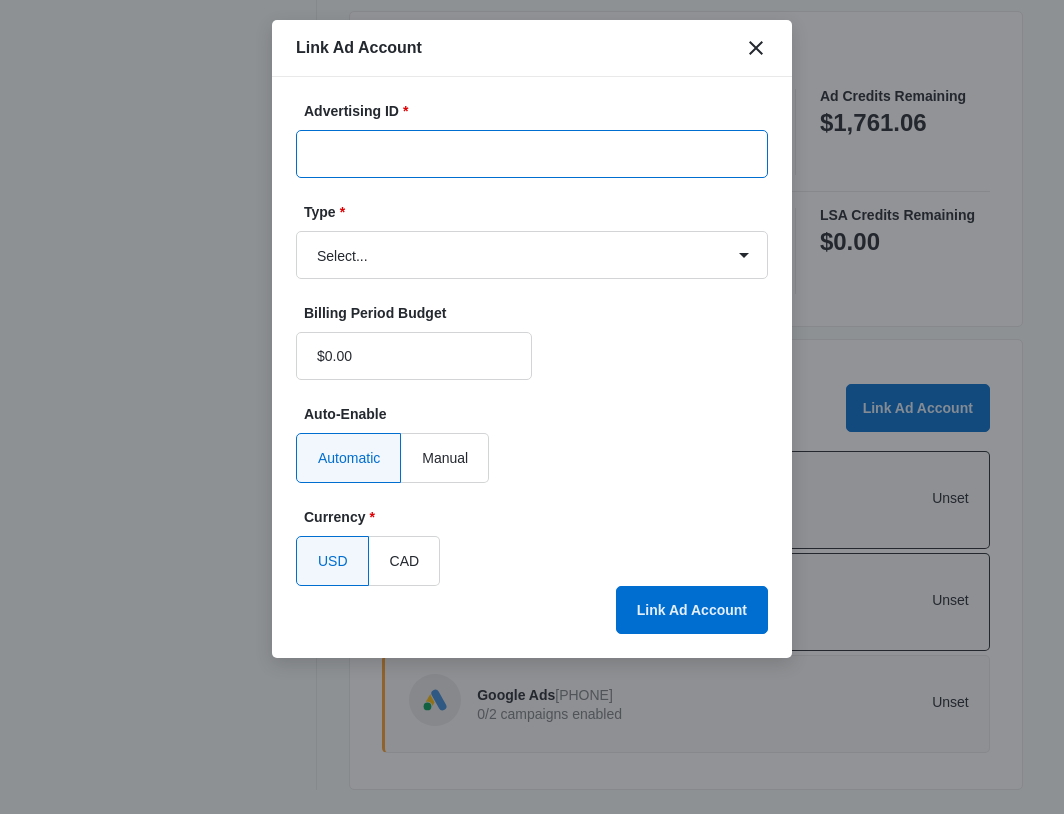 paste on "571-994-2545" 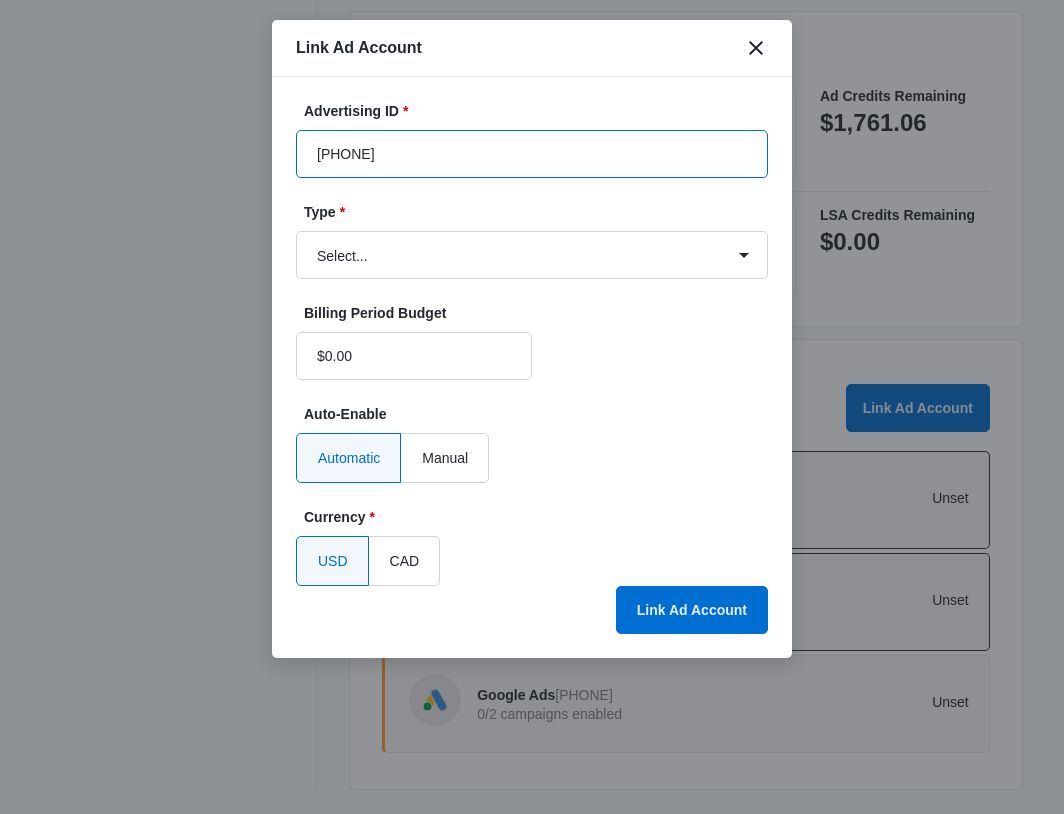 type on "571-994-2545" 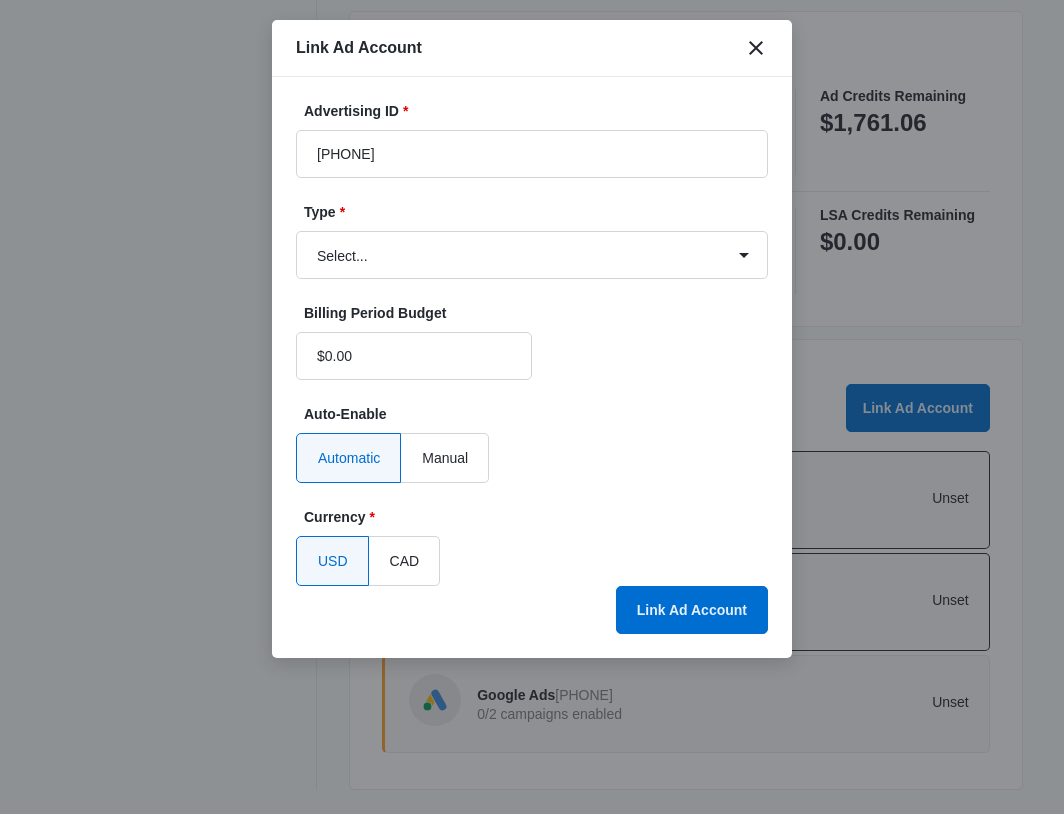 click on "Advertising ID * 571-994-2545 Type * Select... Bing Ads Facebook Ads Google Ads Billing Period Budget $0.00 Auto-Enable Automatic Manual Currency * USD CAD Link Ad Account" at bounding box center (532, 343) 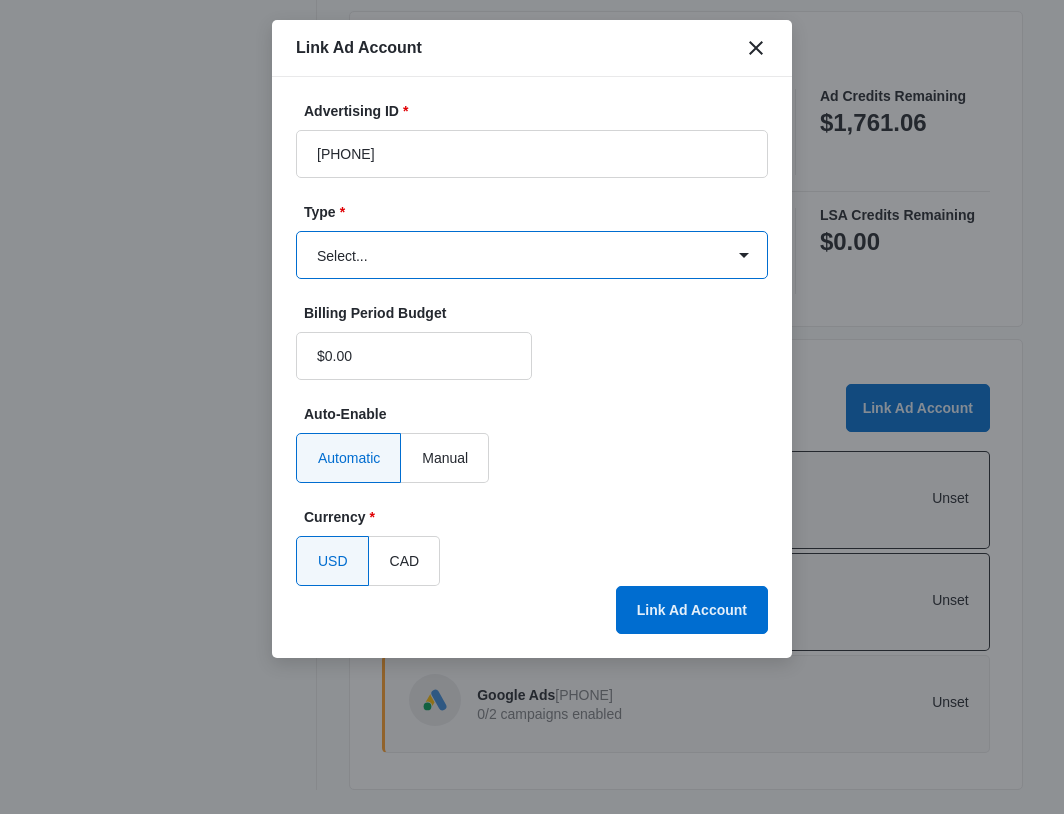 click on "Select... Bing Ads Facebook Ads Google Ads" at bounding box center (532, 255) 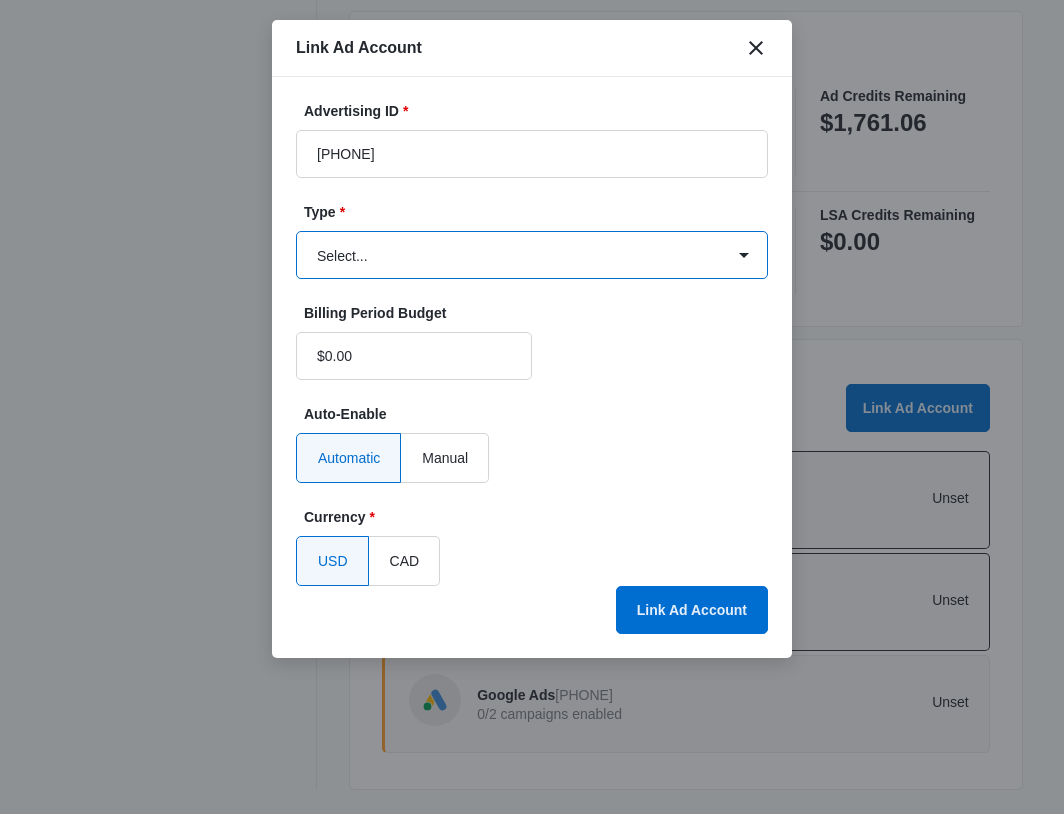 select on "google" 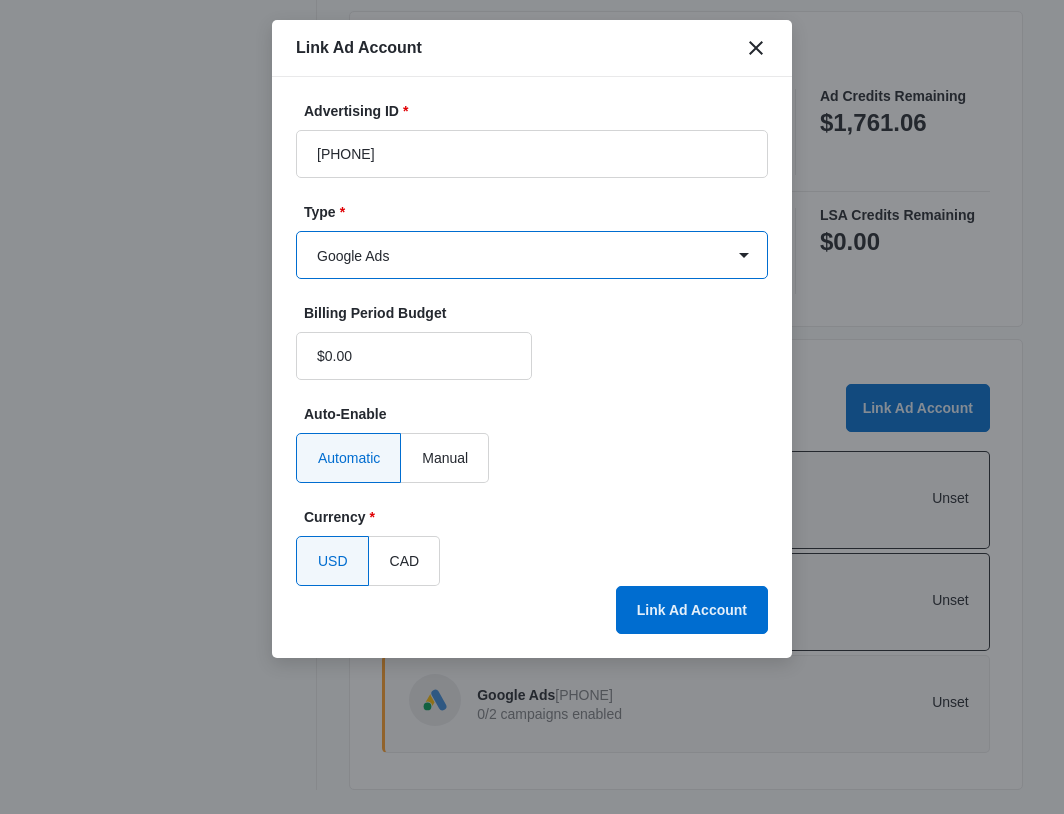 click on "Select... Bing Ads Facebook Ads Google Ads" at bounding box center [532, 255] 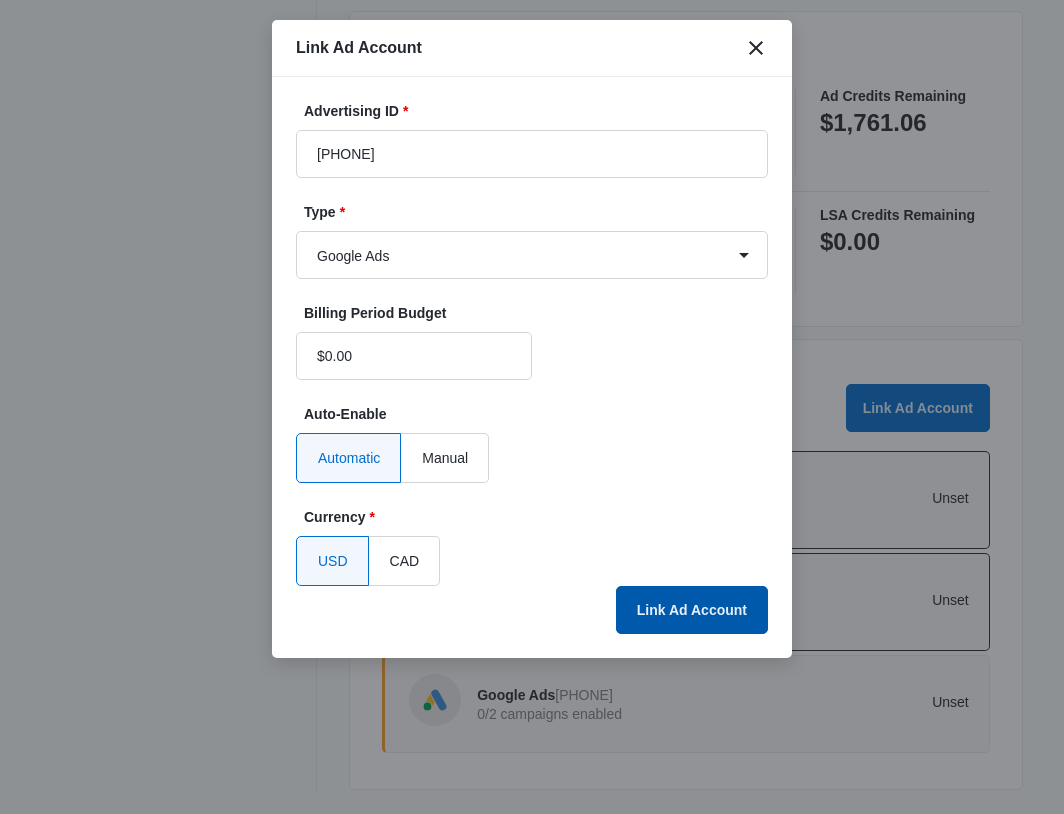 click on "Link Ad Account" at bounding box center (692, 610) 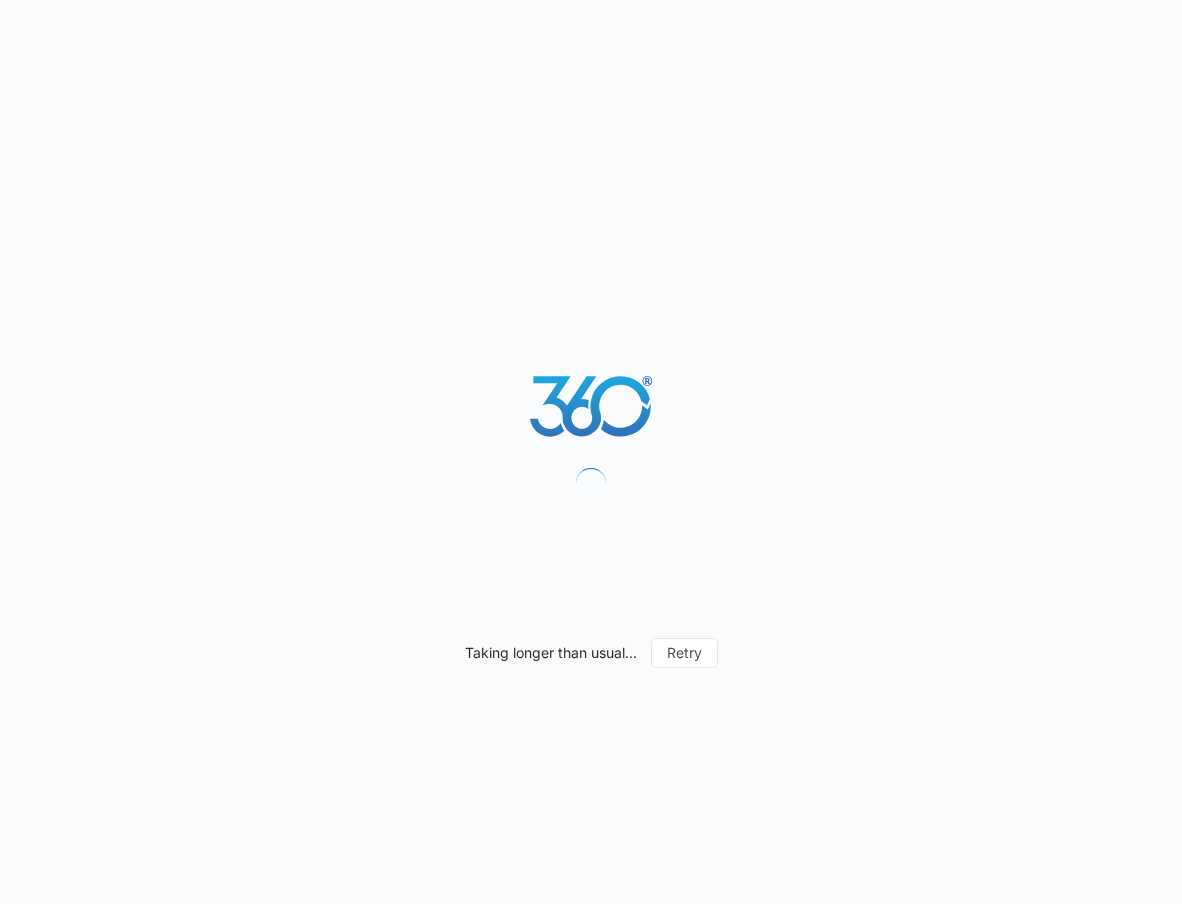 scroll, scrollTop: 0, scrollLeft: 0, axis: both 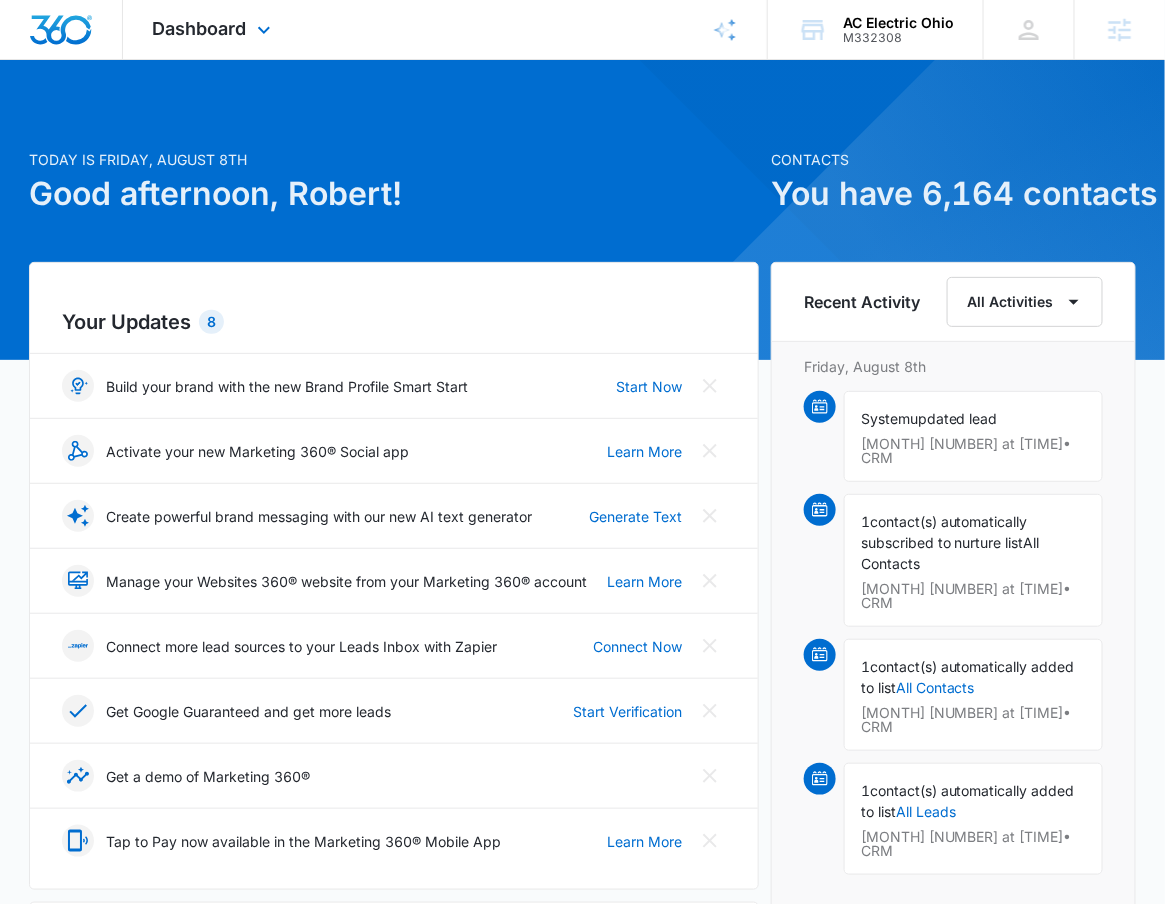 click on "Dashboard Apps Reputation Forms CRM Email Social Payments POS Content Ads Intelligence Files Brand Settings" at bounding box center [214, 29] 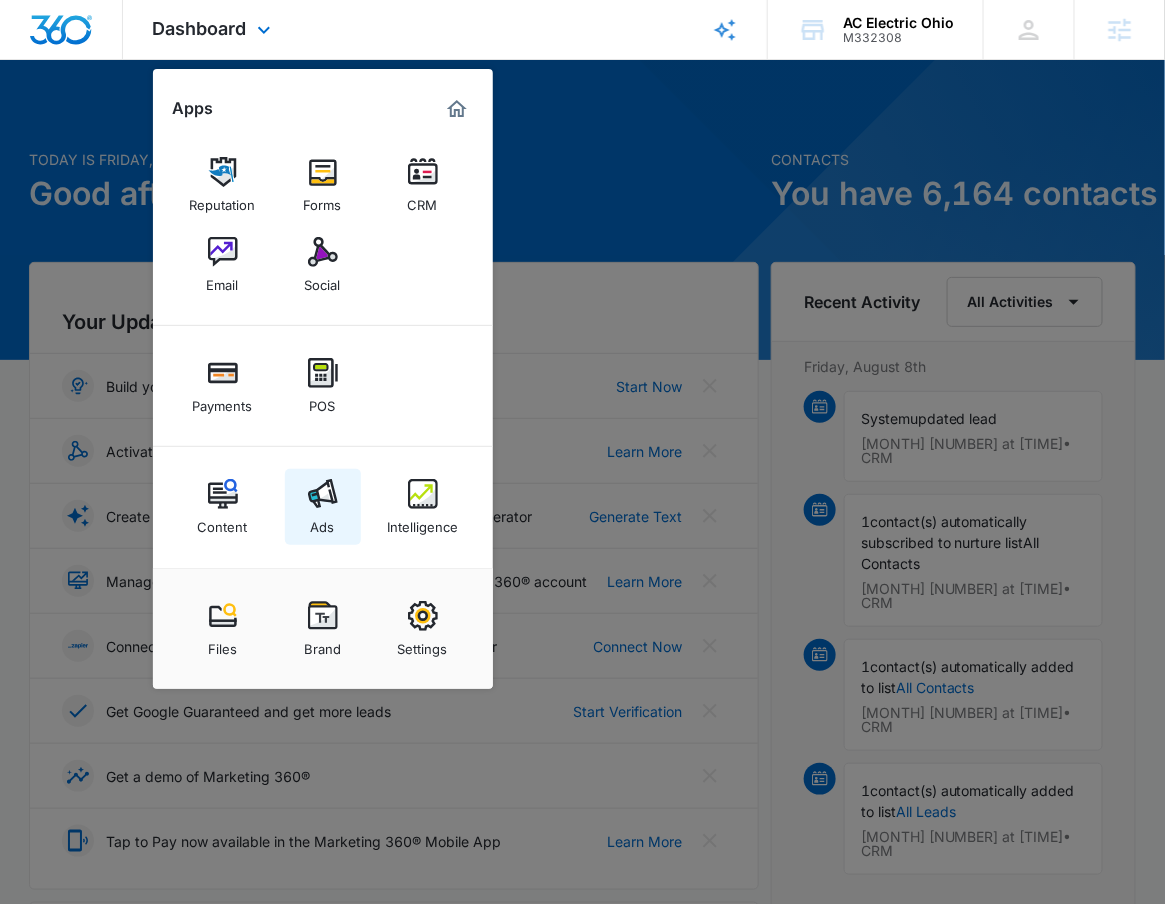 click on "Ads" at bounding box center [323, 507] 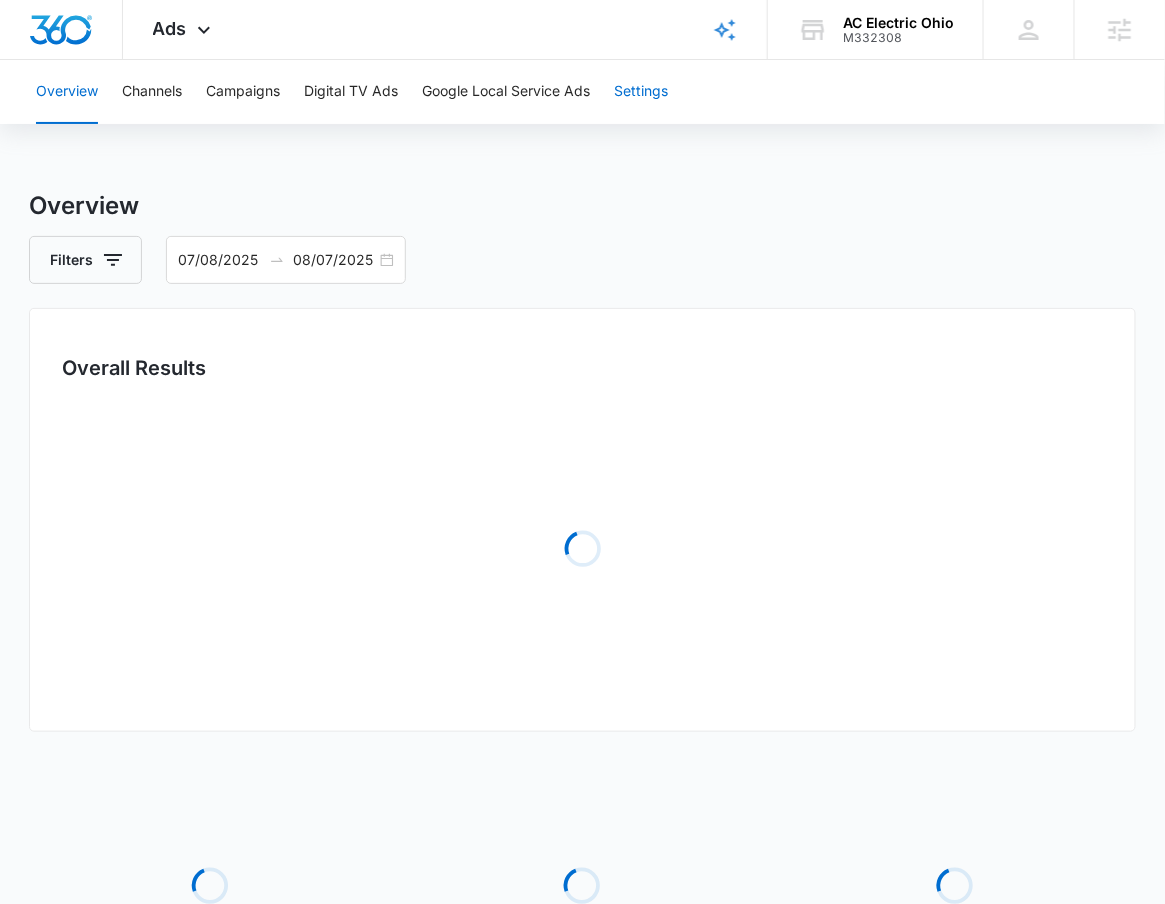 click on "Settings" at bounding box center (641, 92) 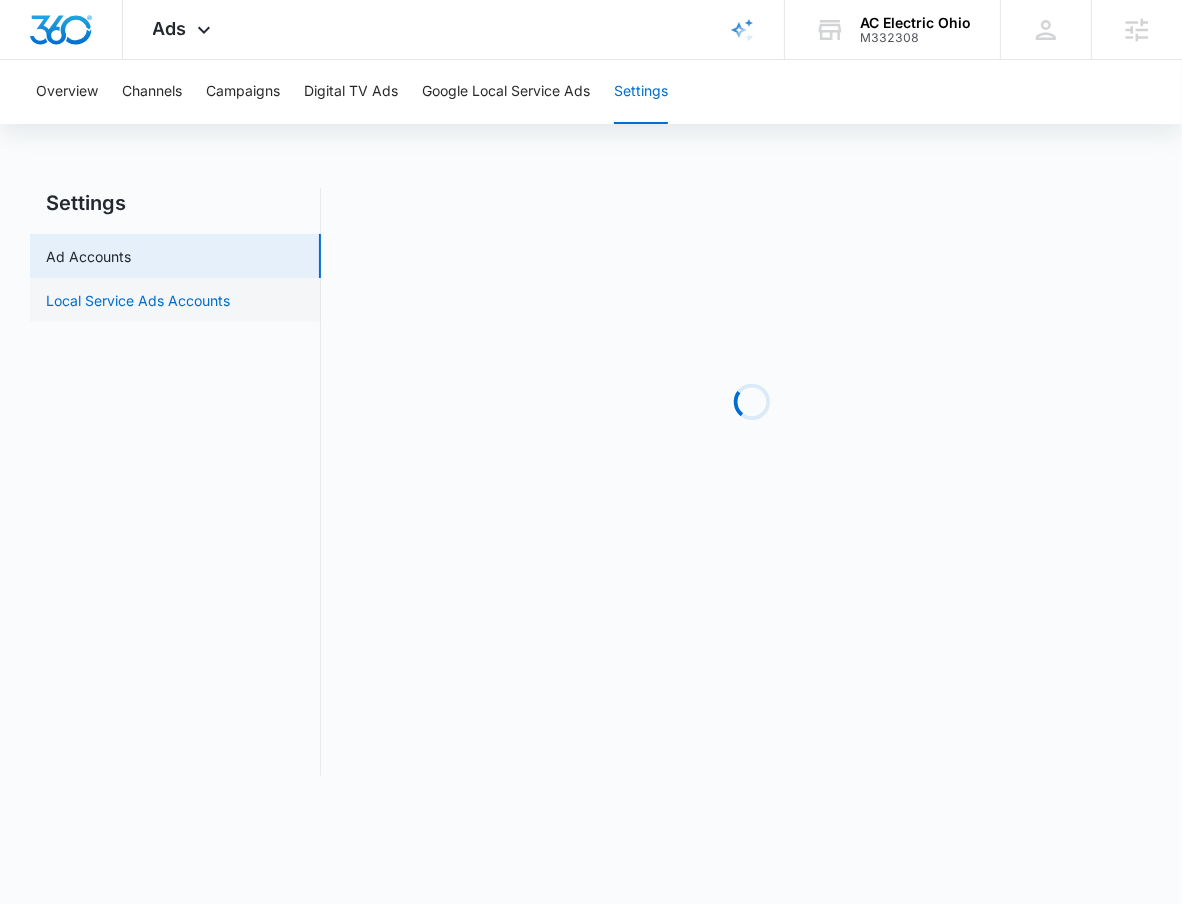 click on "Local Service Ads Accounts" at bounding box center [138, 300] 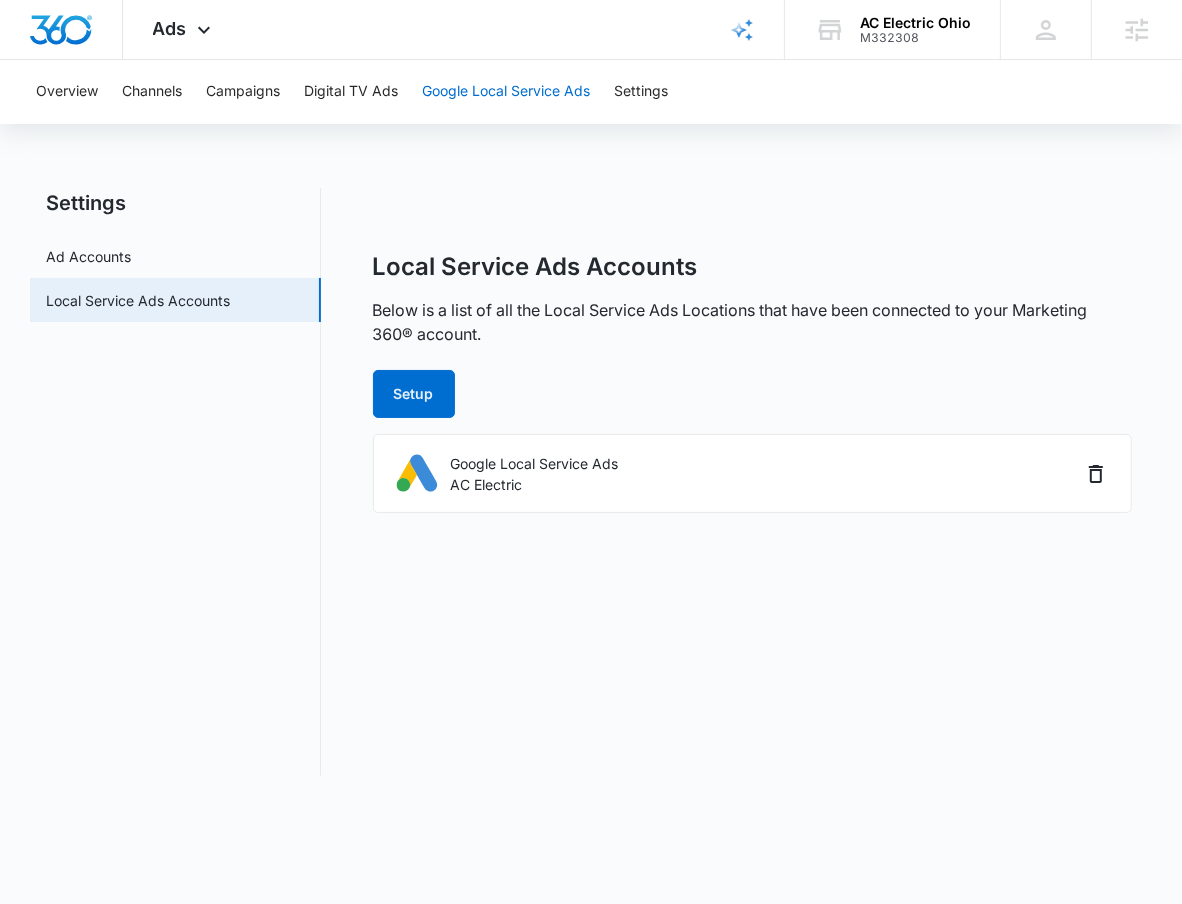click on "Google Local Service Ads" at bounding box center (506, 92) 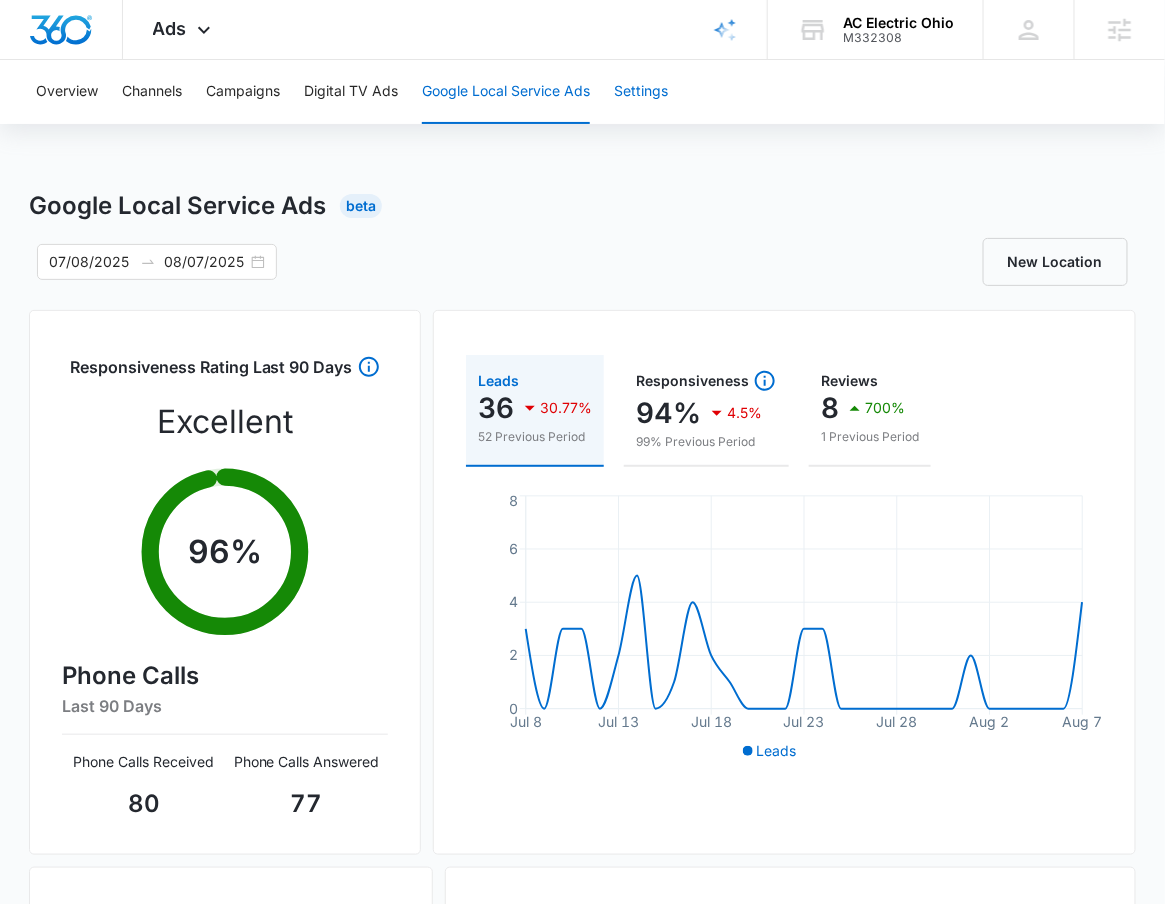 click on "Settings" at bounding box center (641, 92) 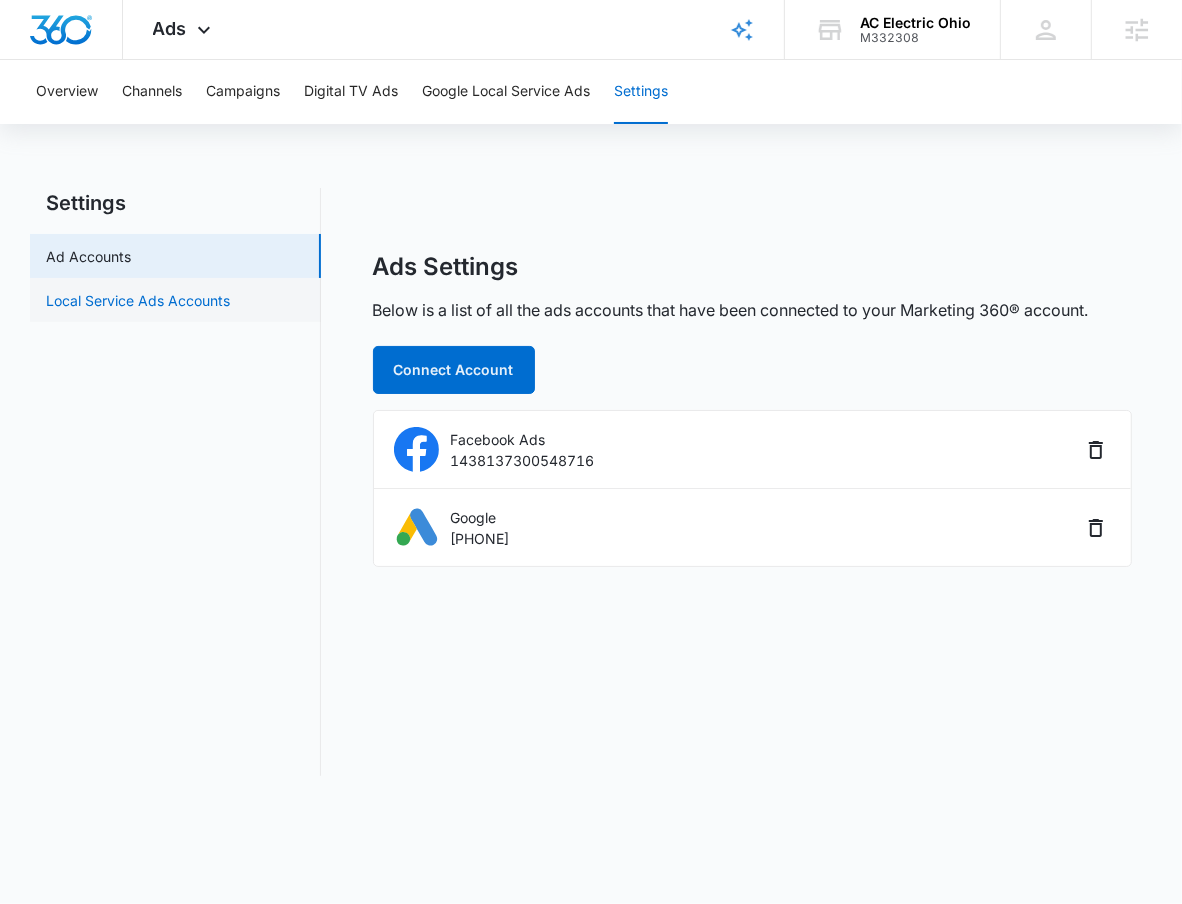 click on "Local Service Ads Accounts" at bounding box center [138, 300] 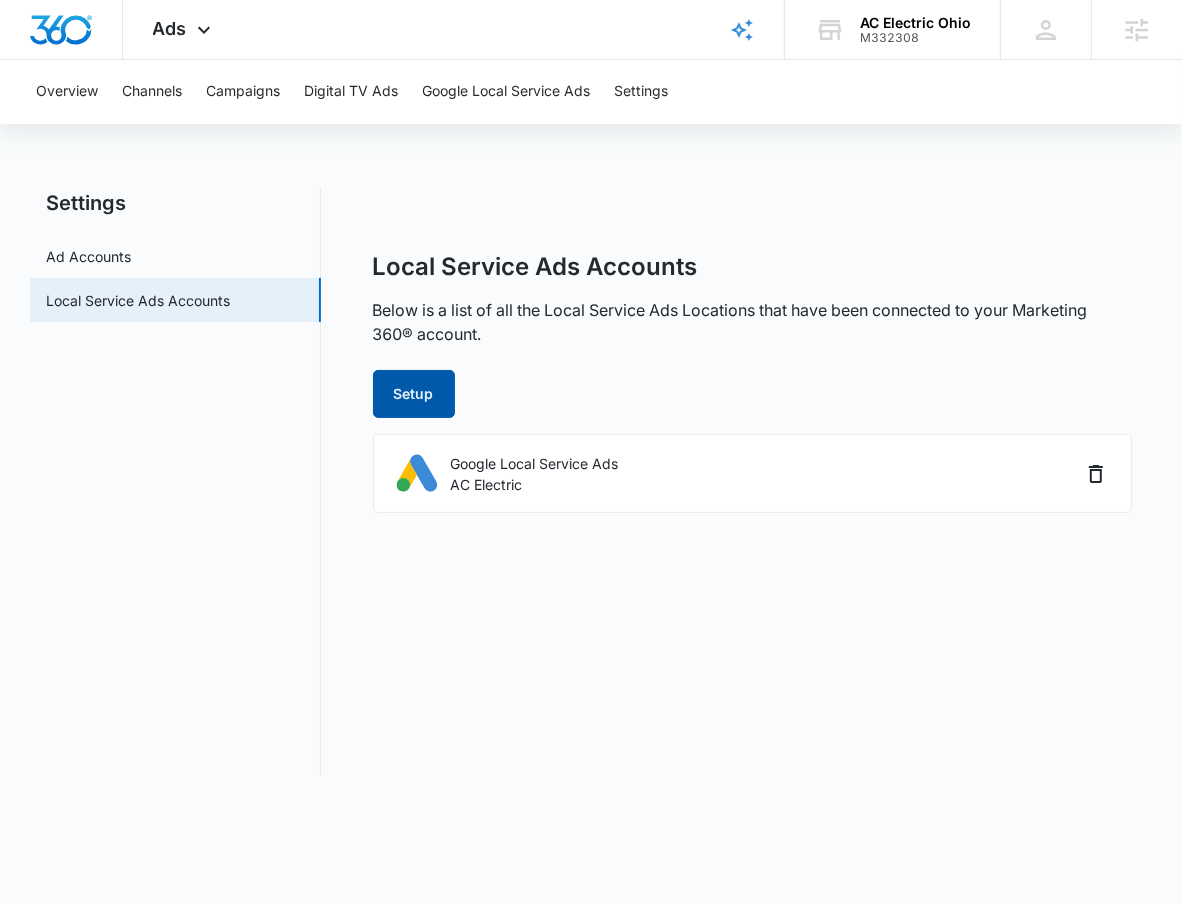 click on "Setup" at bounding box center (414, 394) 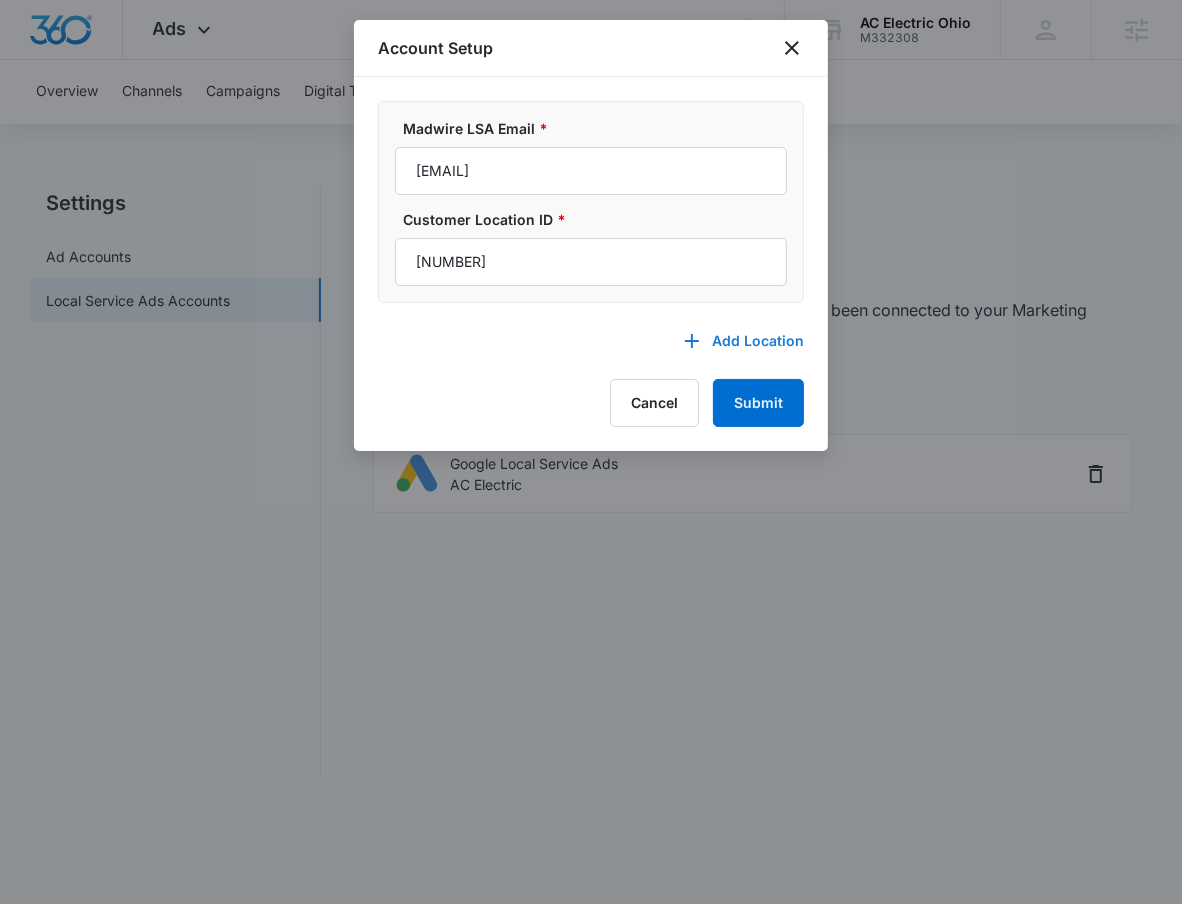 click on "Add Location" at bounding box center (734, 341) 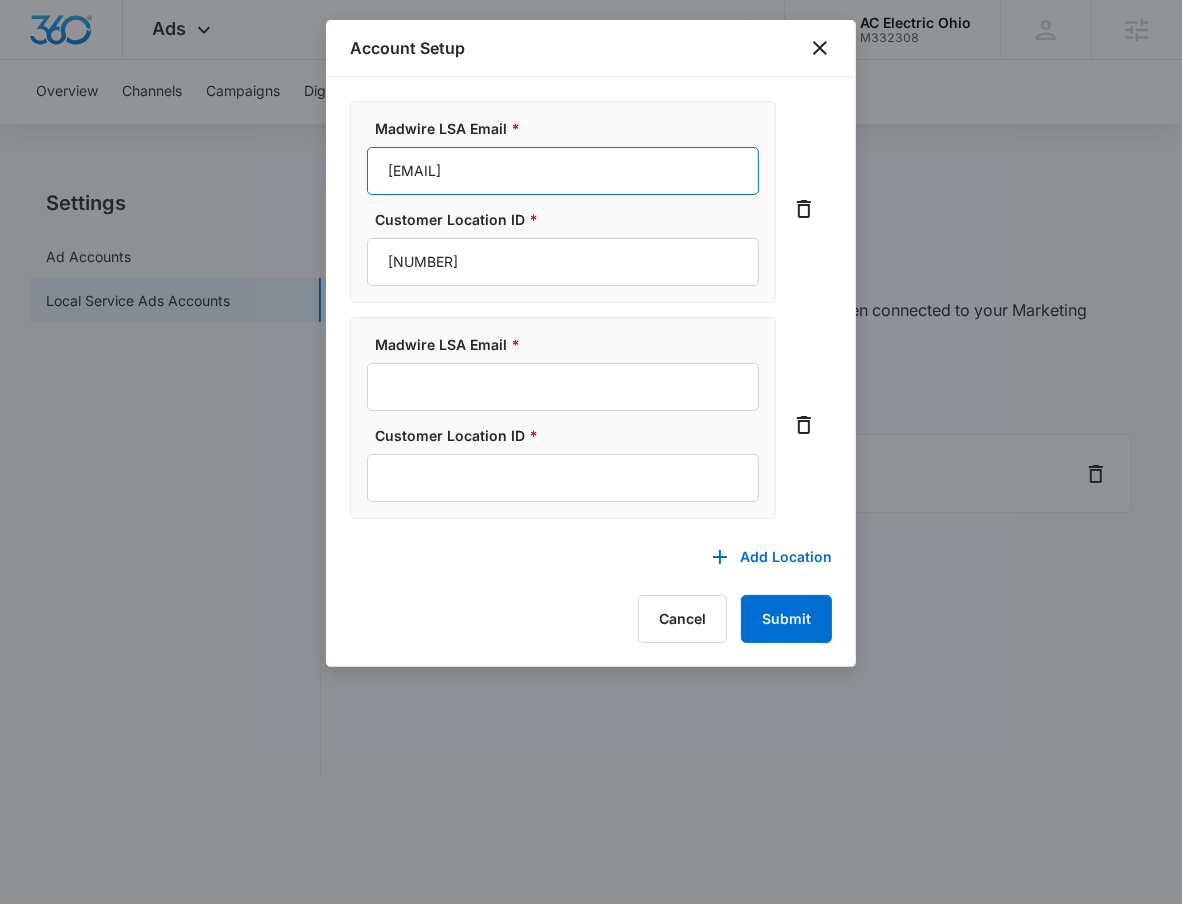 drag, startPoint x: 668, startPoint y: 171, endPoint x: 366, endPoint y: 171, distance: 302 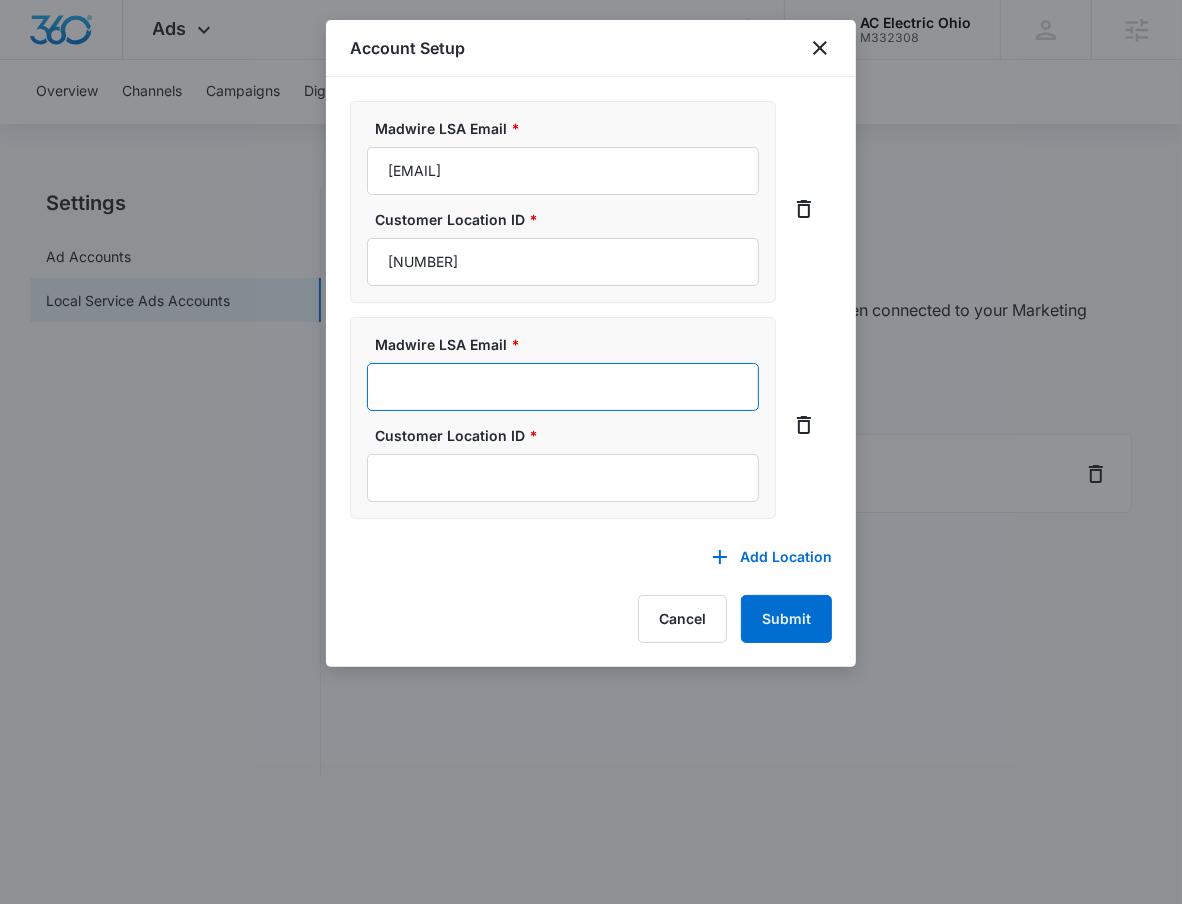 click on "Madwire LSA Email *" at bounding box center [563, 387] 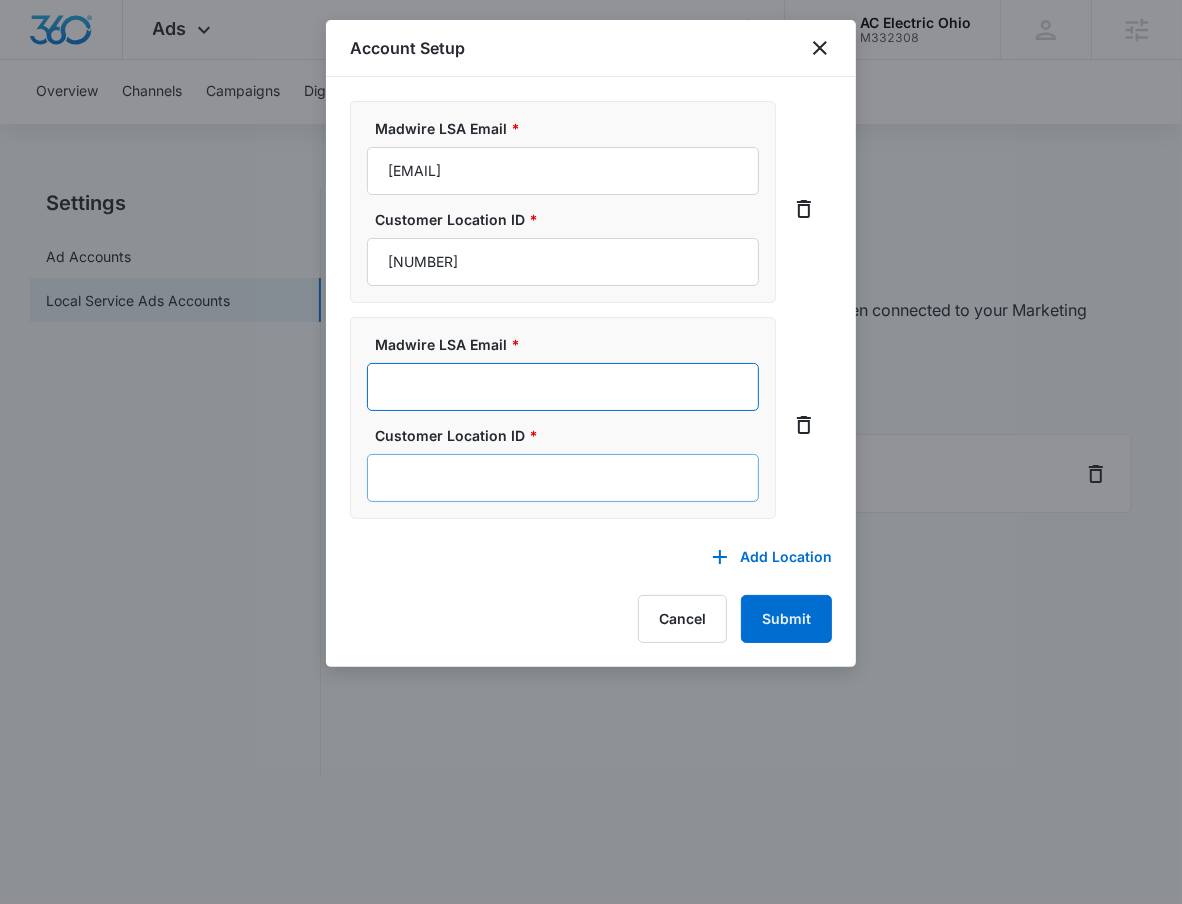 paste on "m360-localservices@madwire.com" 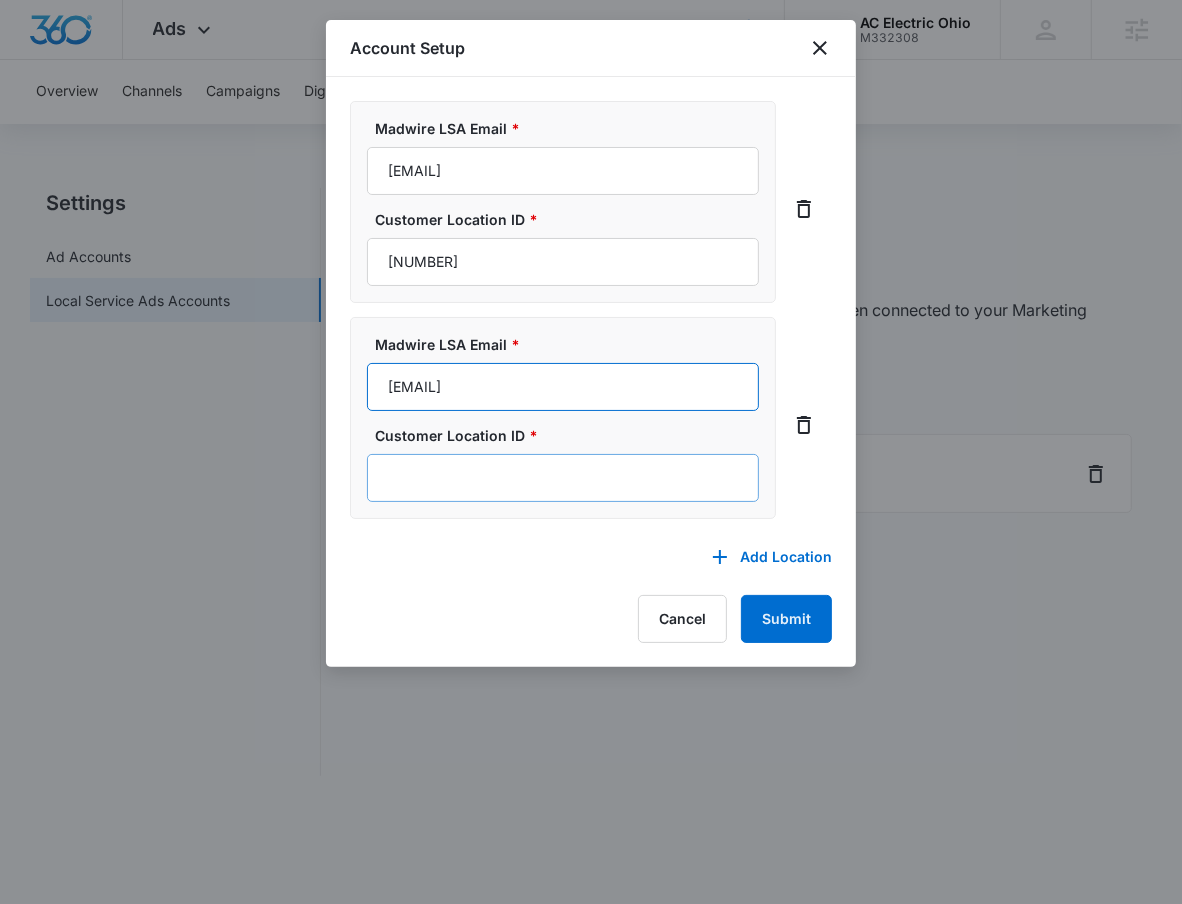 type on "m360-localservices@madwire.com" 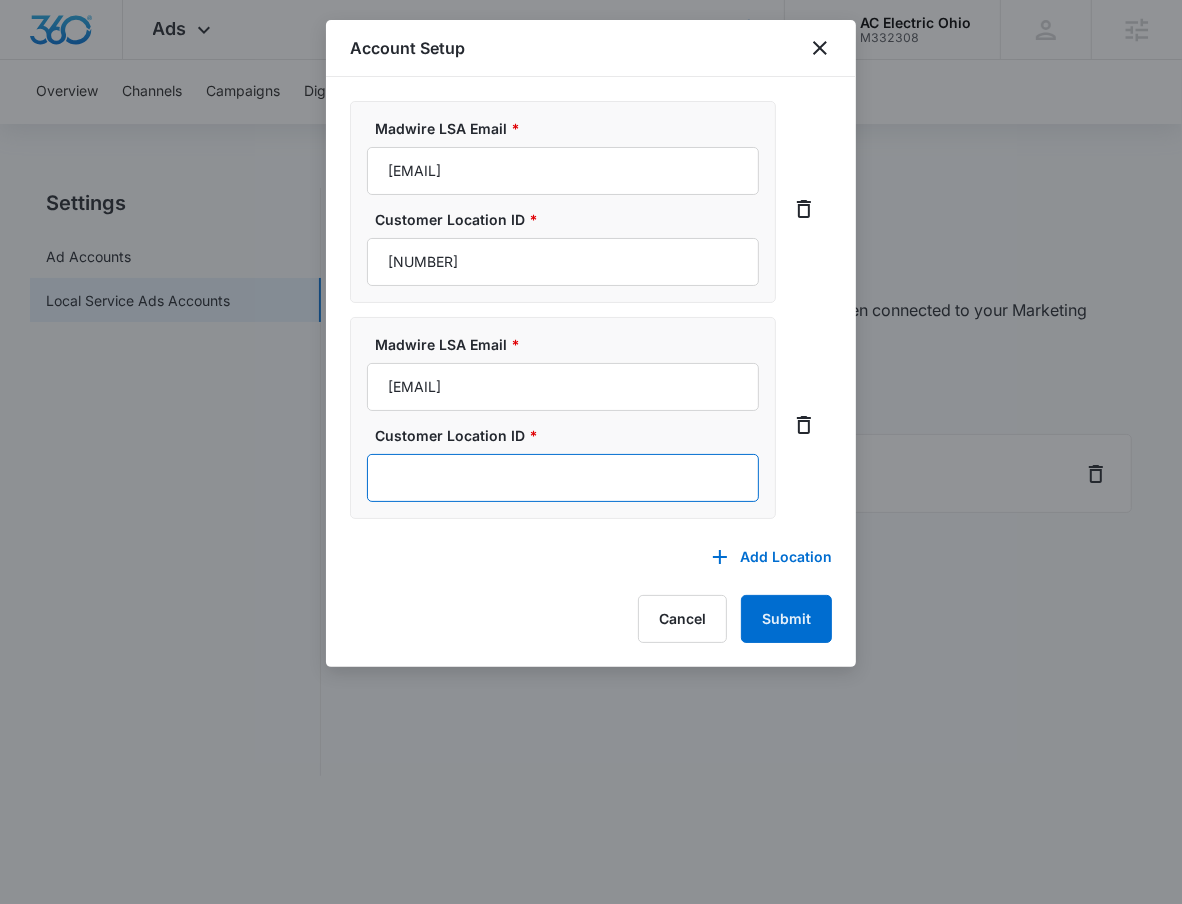 click on "Customer Location ID *" at bounding box center [563, 478] 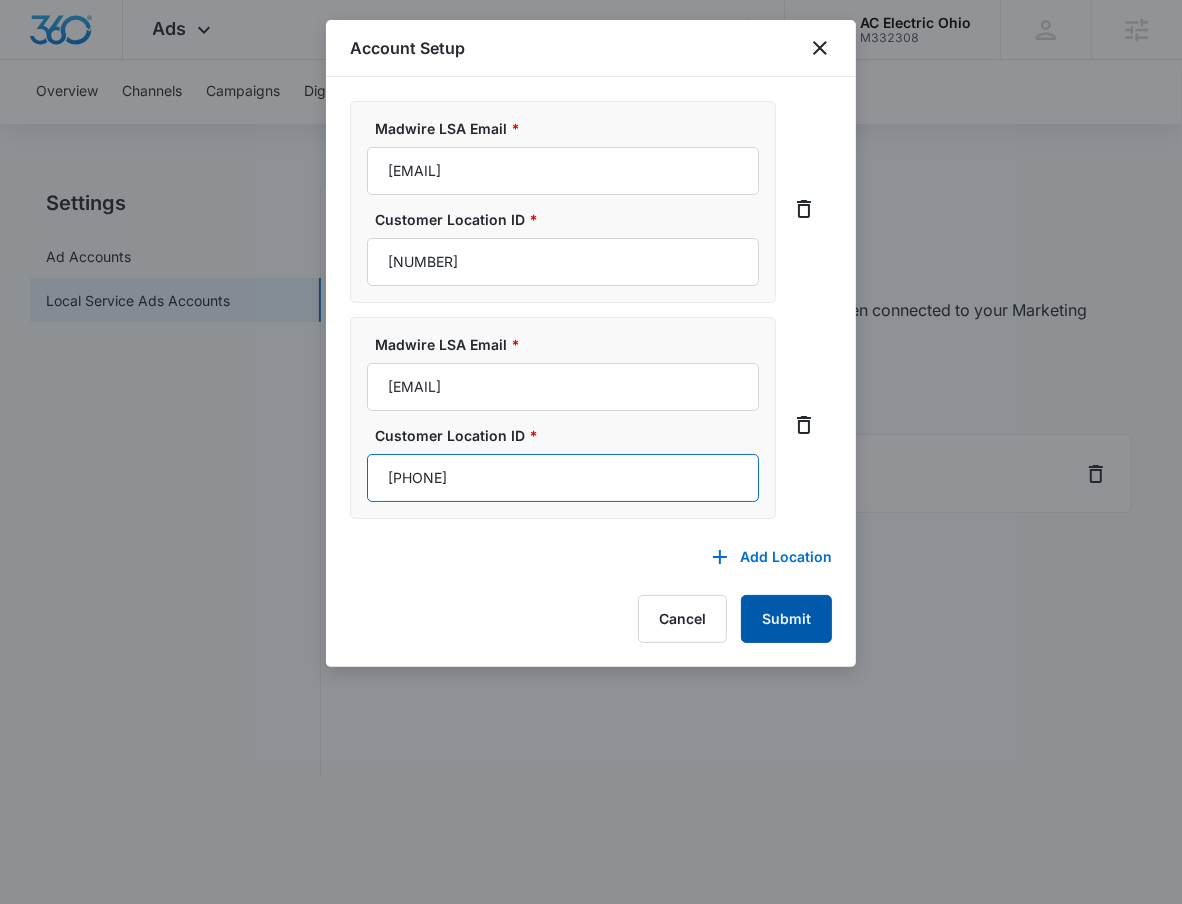 type on "571-994-2545" 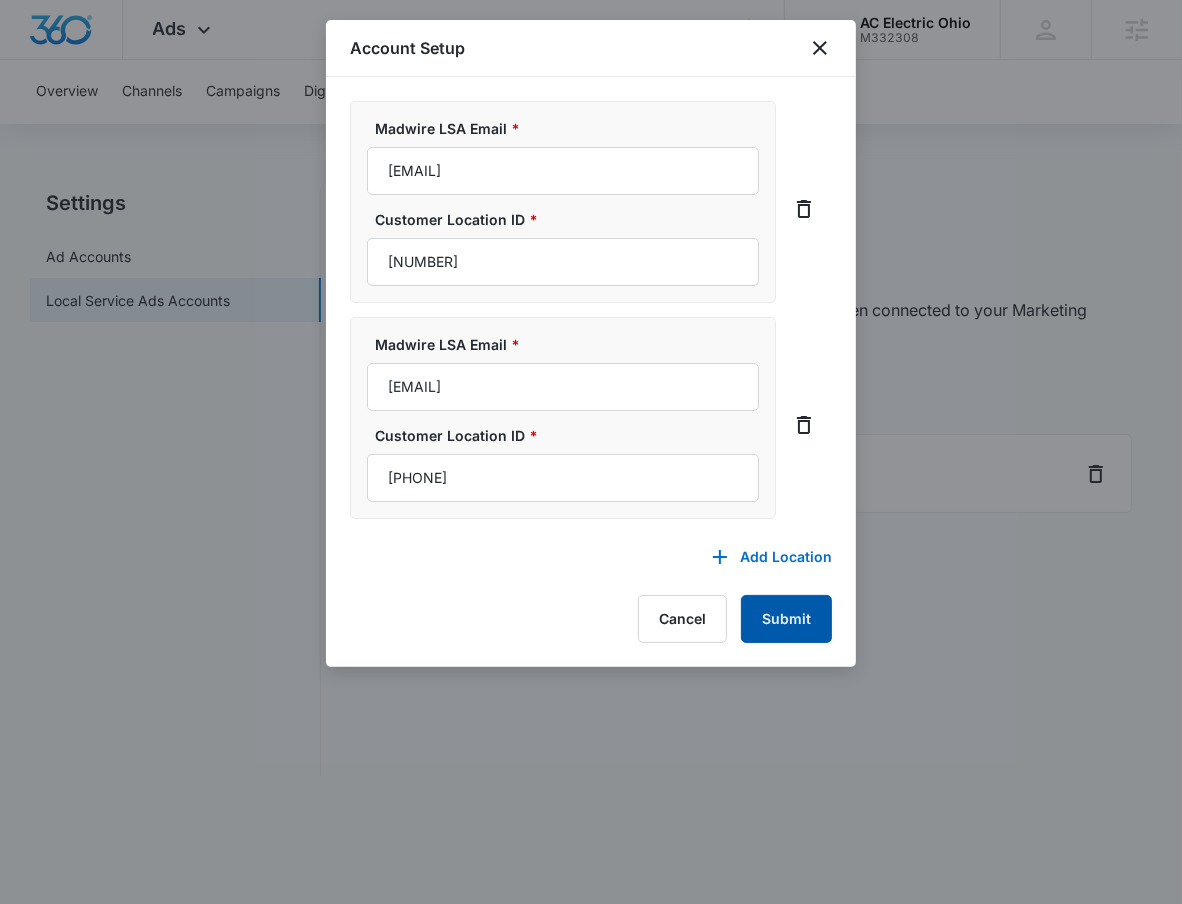 click on "Submit" at bounding box center (786, 619) 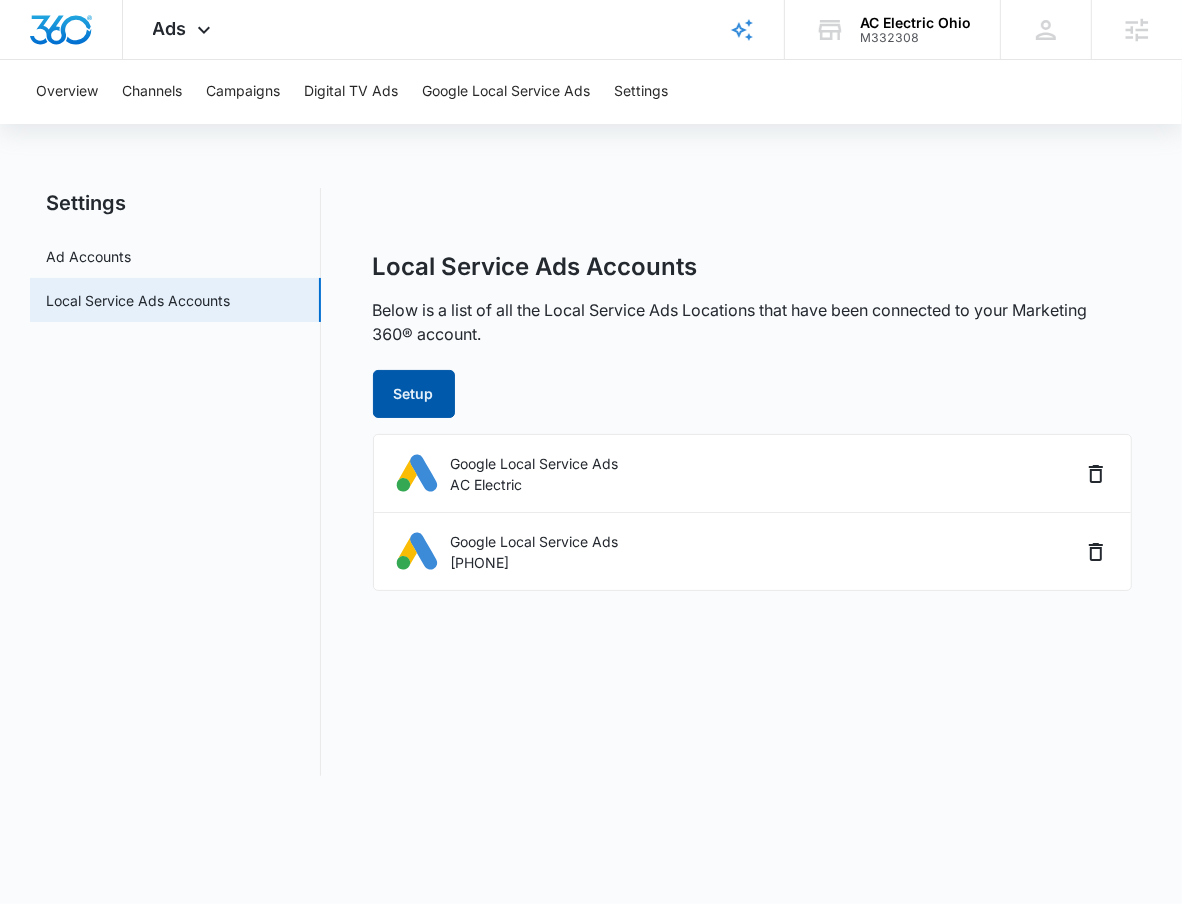 click on "Setup" at bounding box center (414, 394) 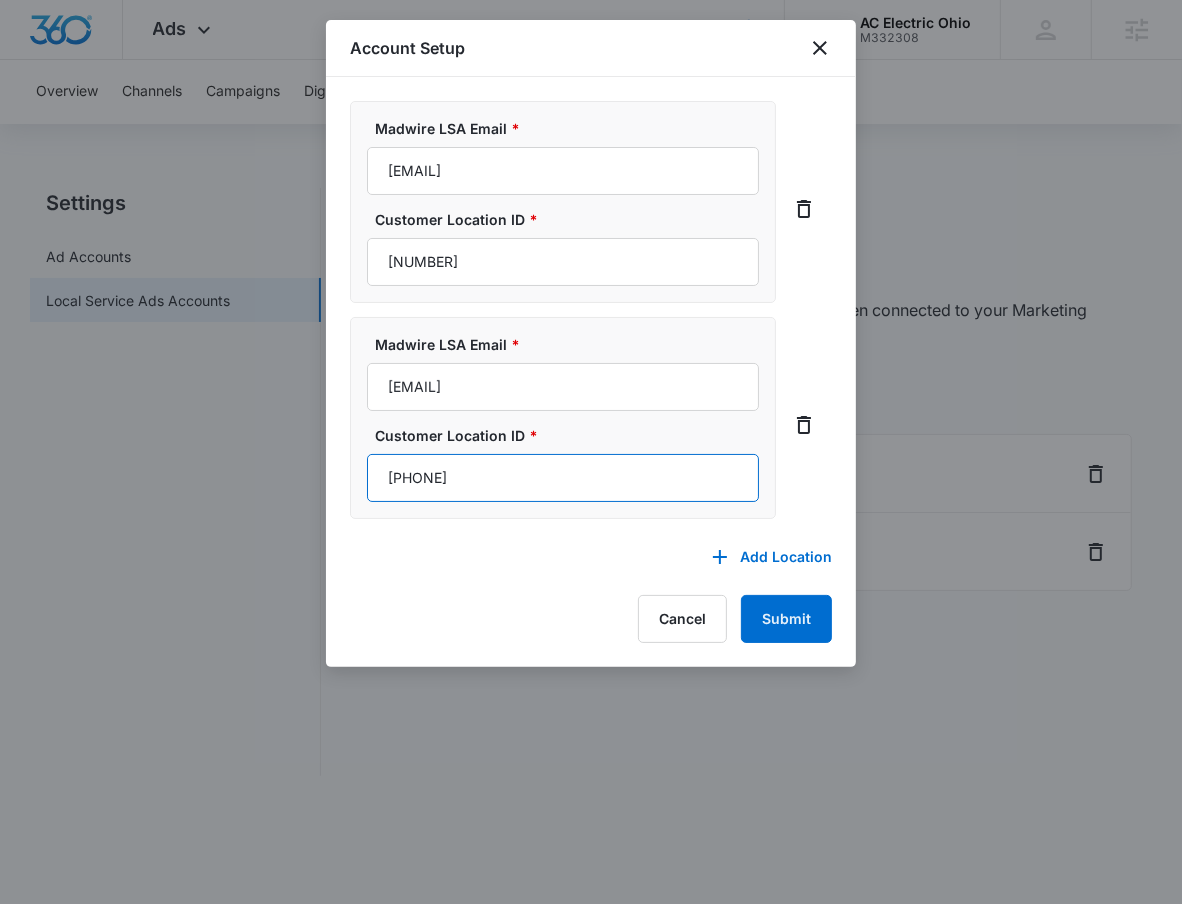 click on "[PHONE]" at bounding box center (563, 478) 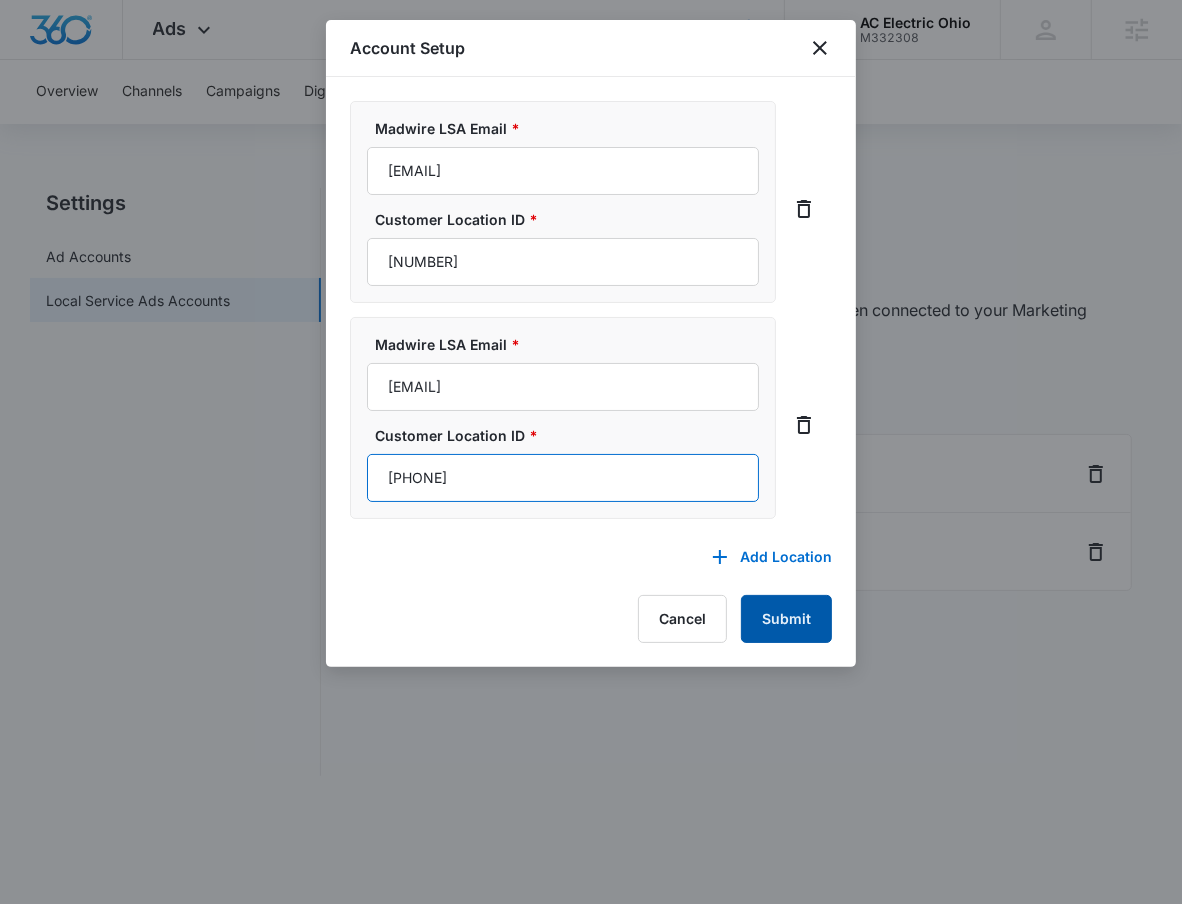 type on "571-994-2545" 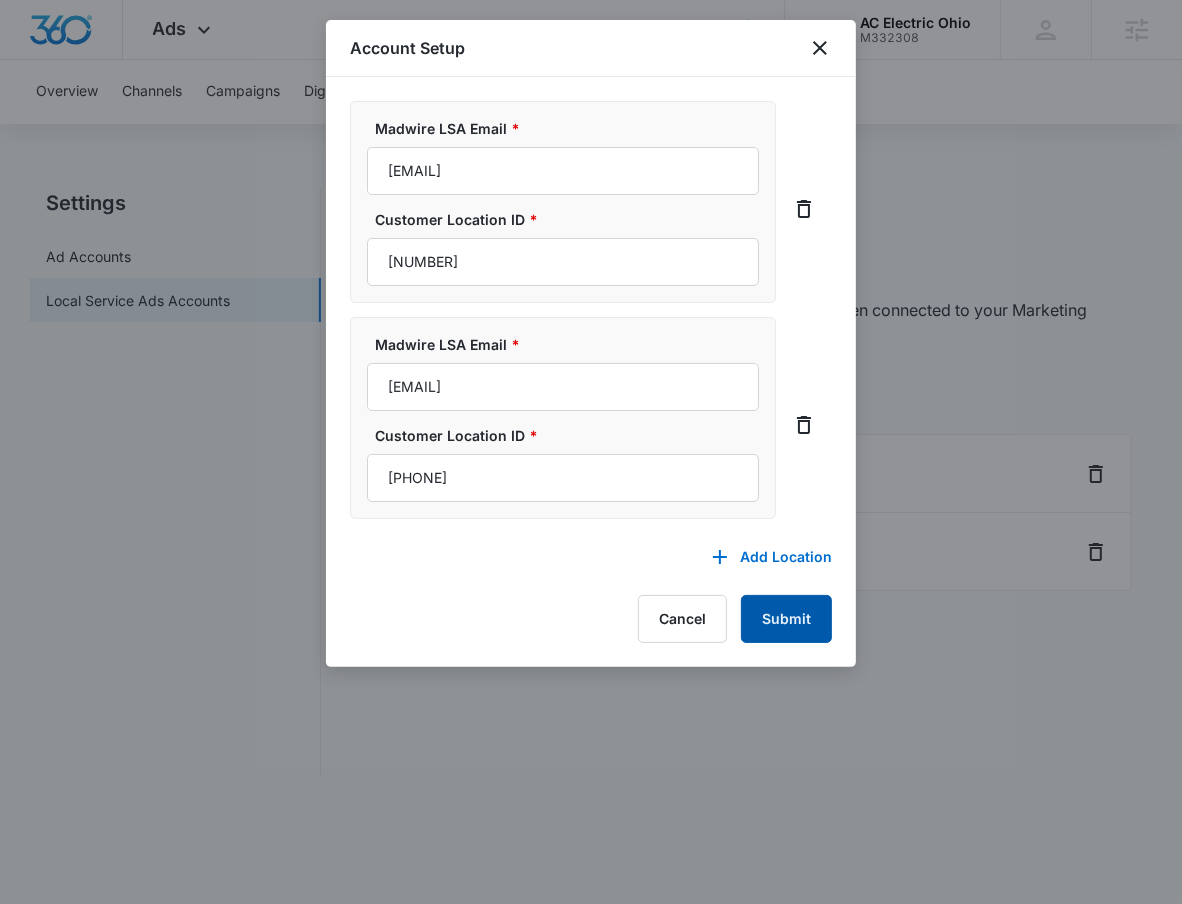 click on "Submit" at bounding box center [786, 619] 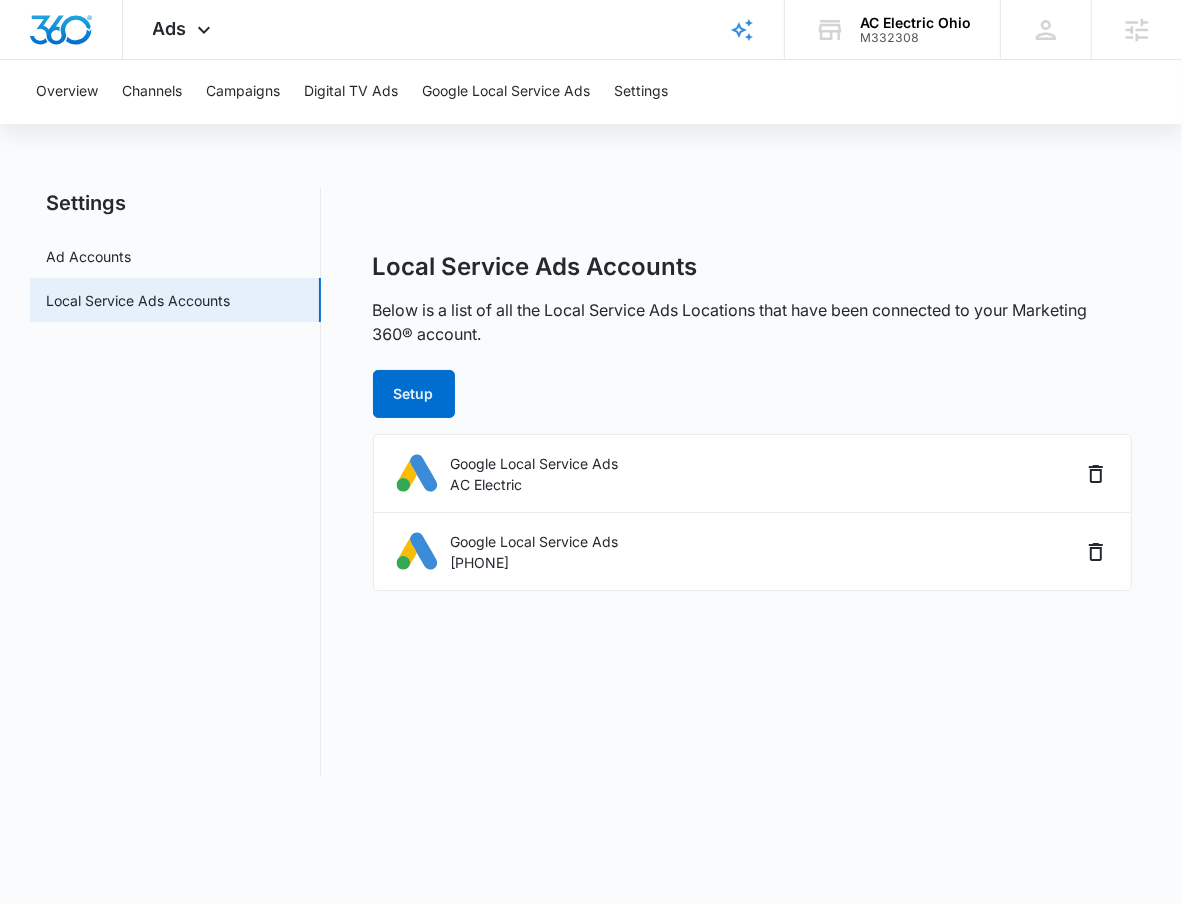 click on "Local Service Ads Accounts Below is a list of all the Local Service Ads Locations that have been connected to your Marketing 360® account. Setup Google Local Service Ads AC Electric Google Local Service Ads 5719942545" at bounding box center (753, 482) 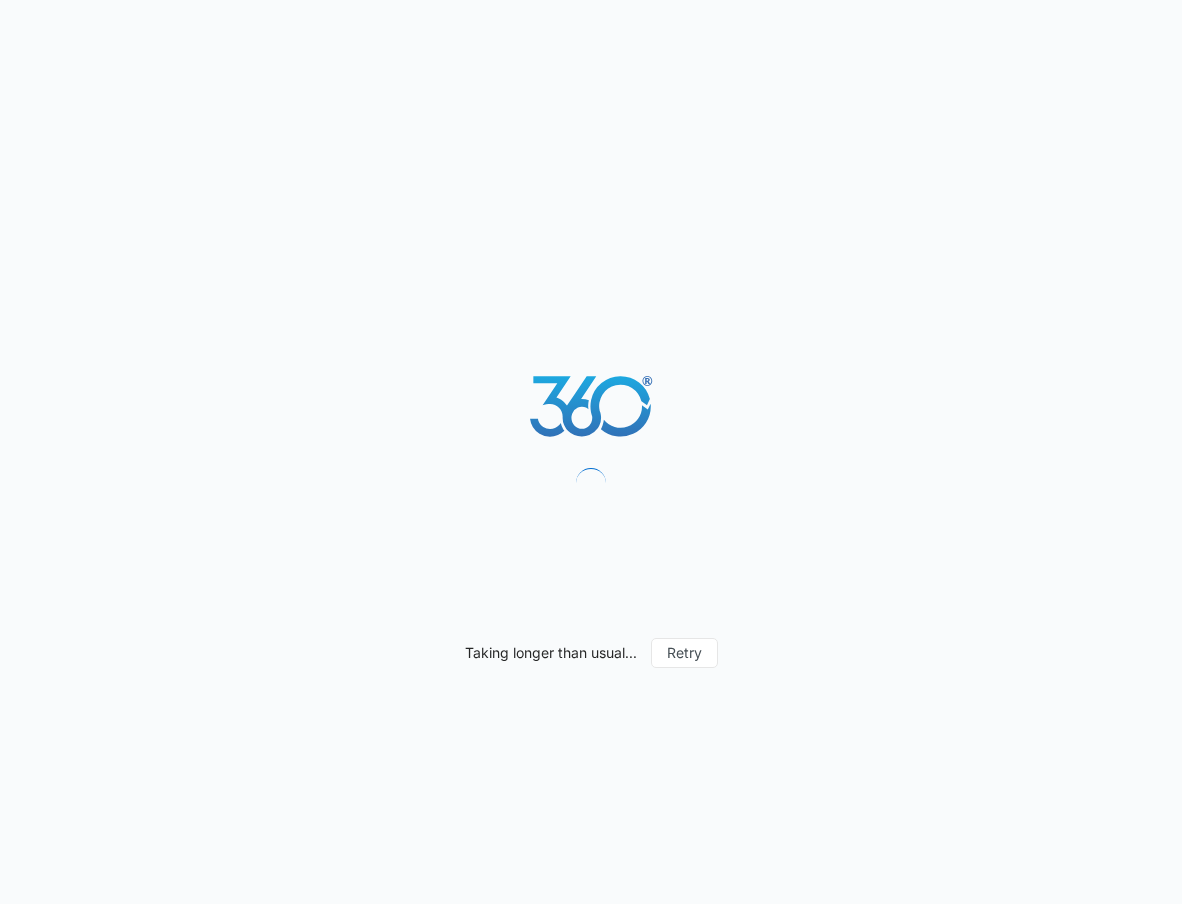 scroll, scrollTop: 0, scrollLeft: 0, axis: both 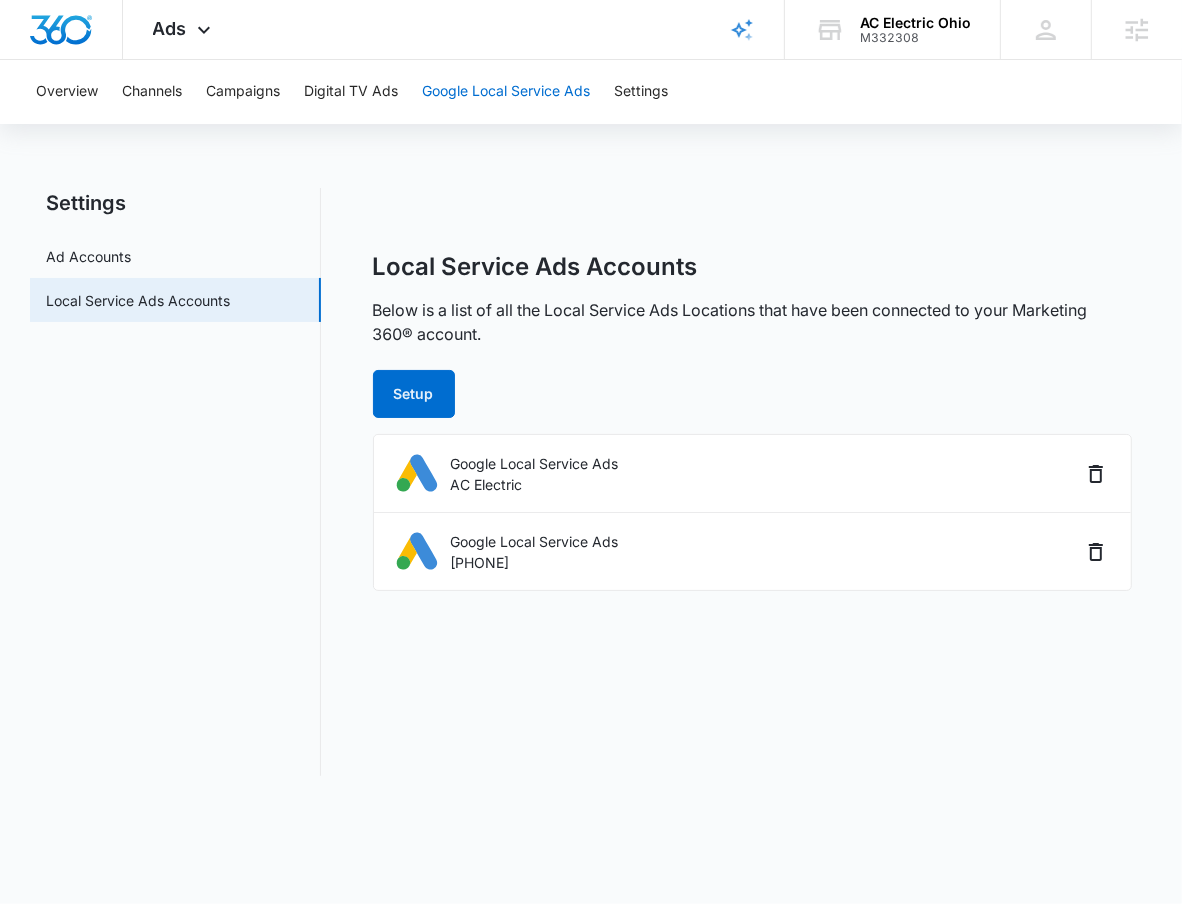 click on "Google Local Service Ads" at bounding box center (506, 92) 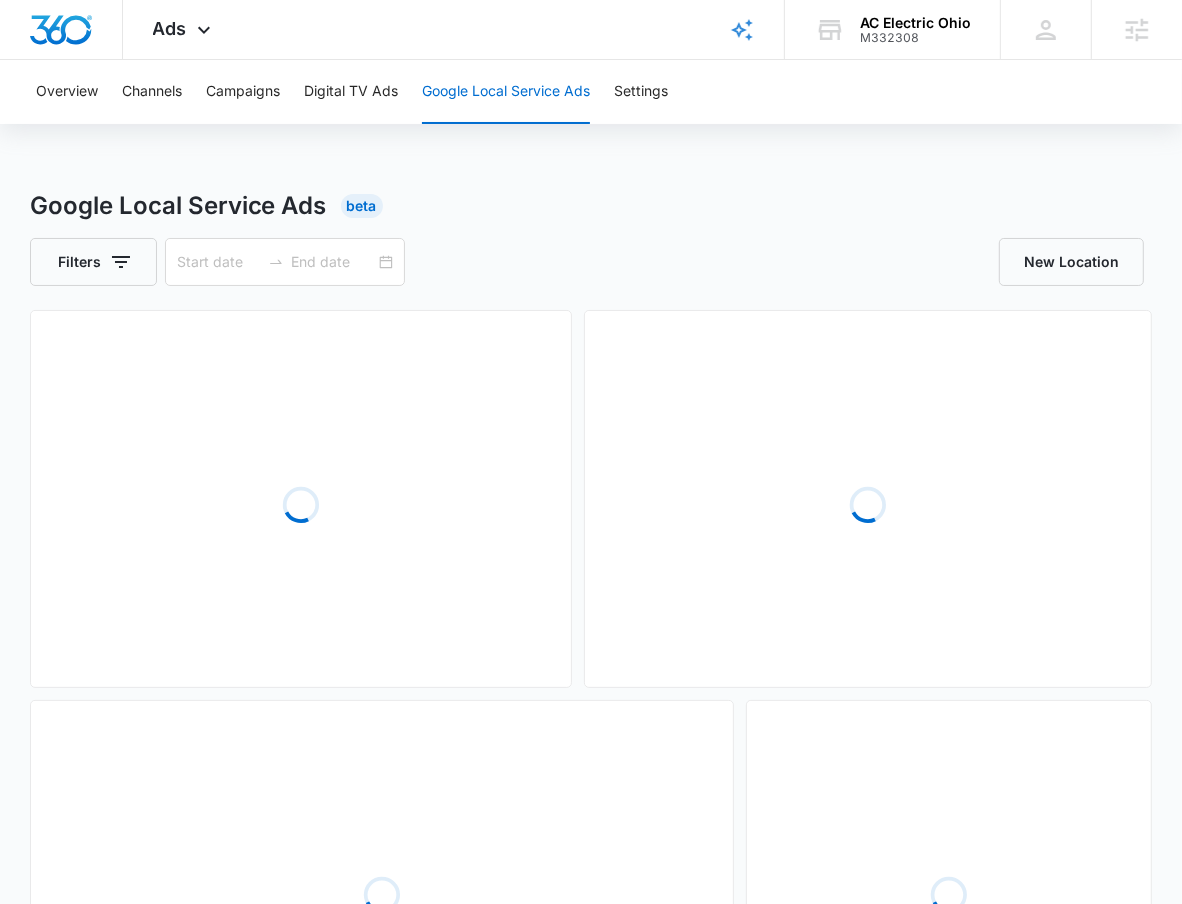 type on "07/08/2025" 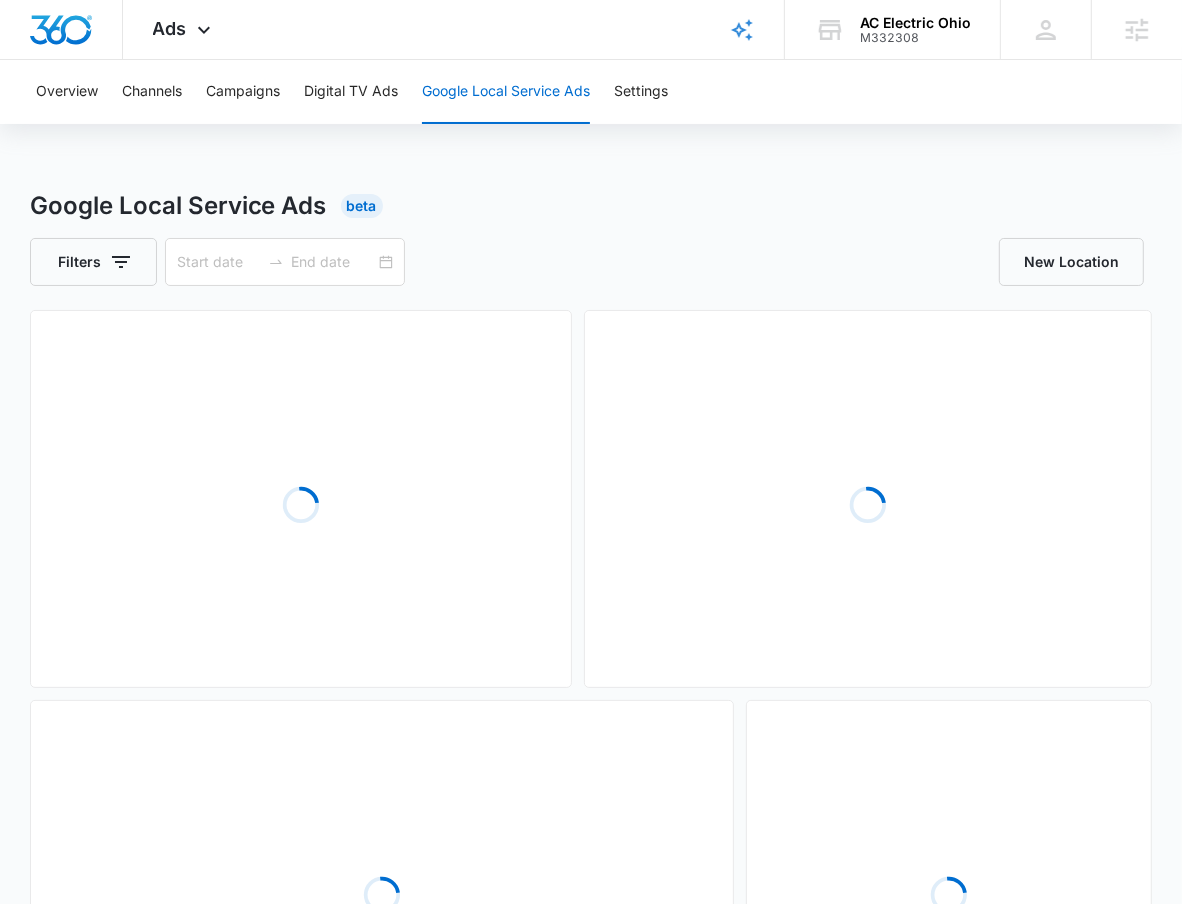 type on "08/07/2025" 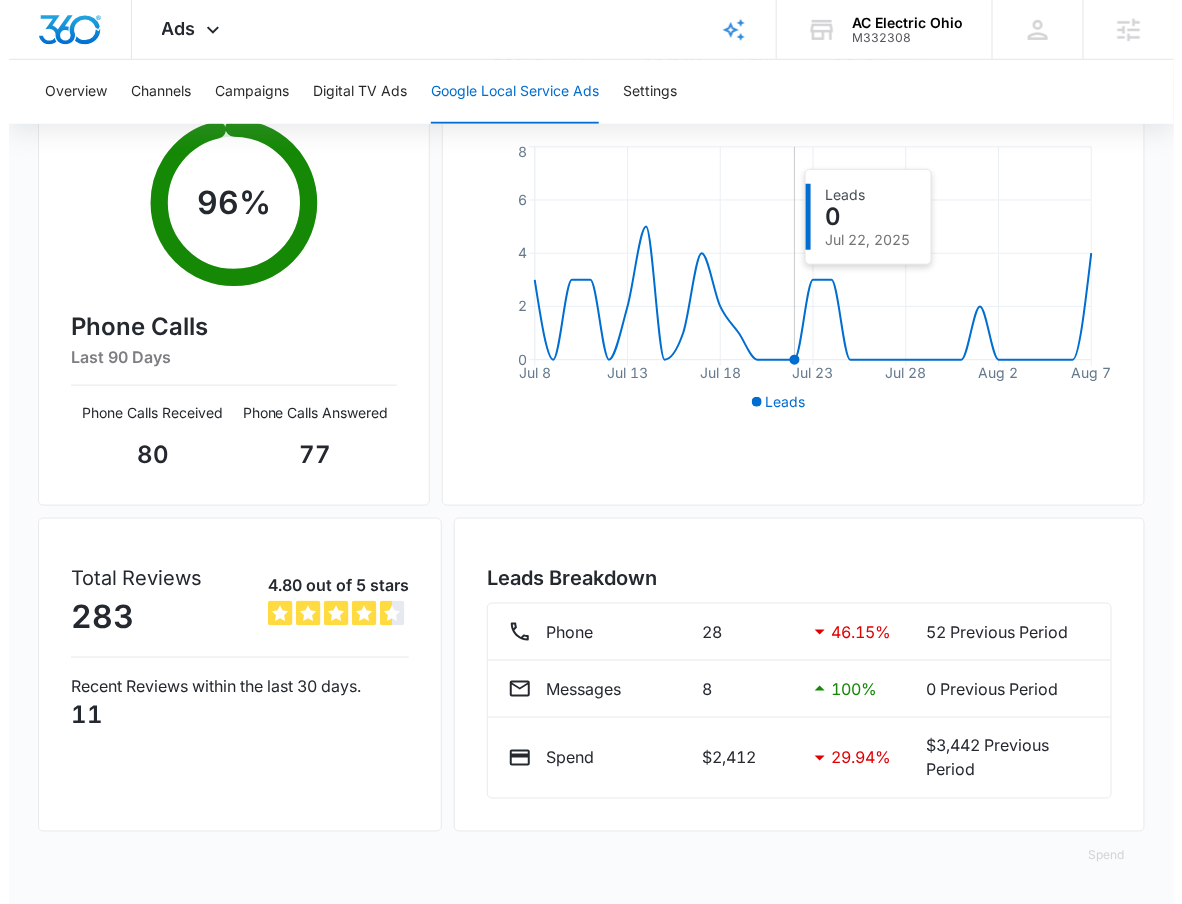 scroll, scrollTop: 0, scrollLeft: 0, axis: both 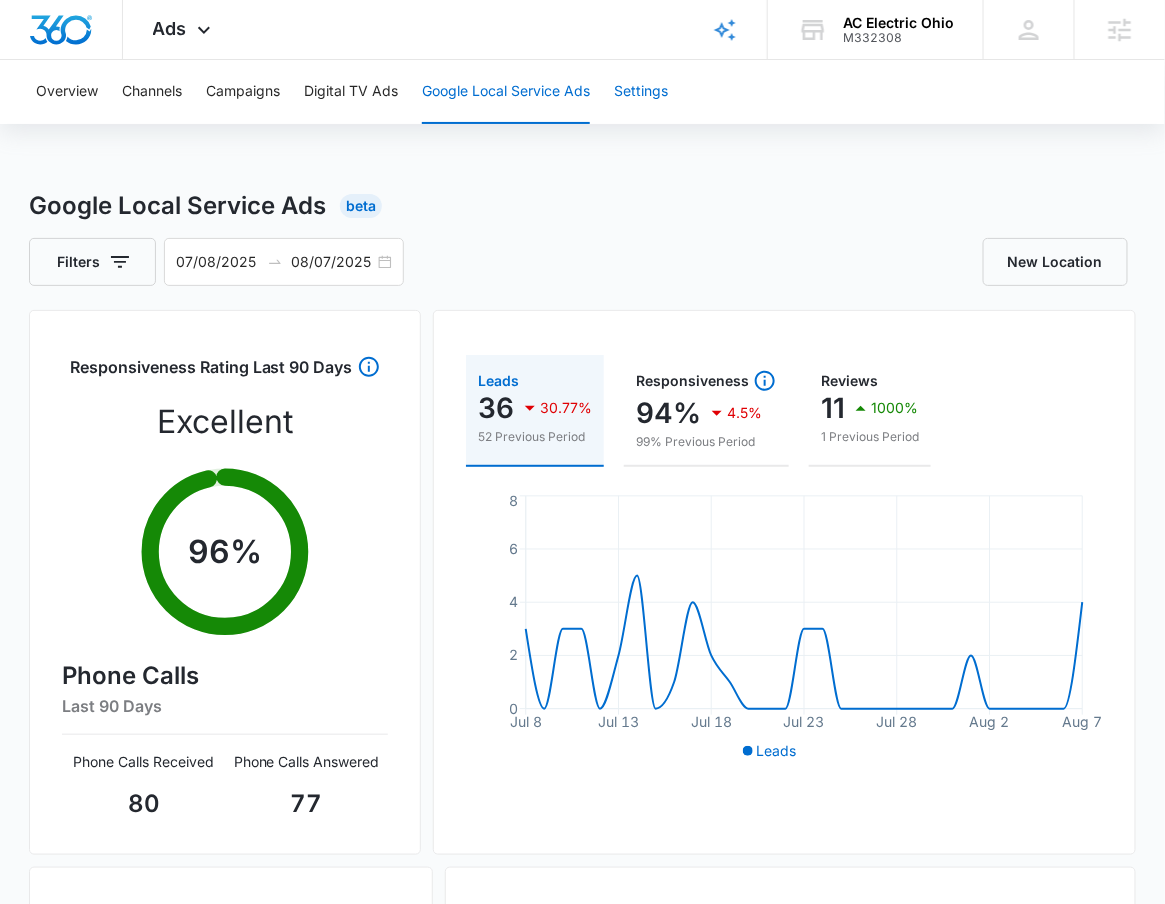 click on "Settings" at bounding box center [641, 92] 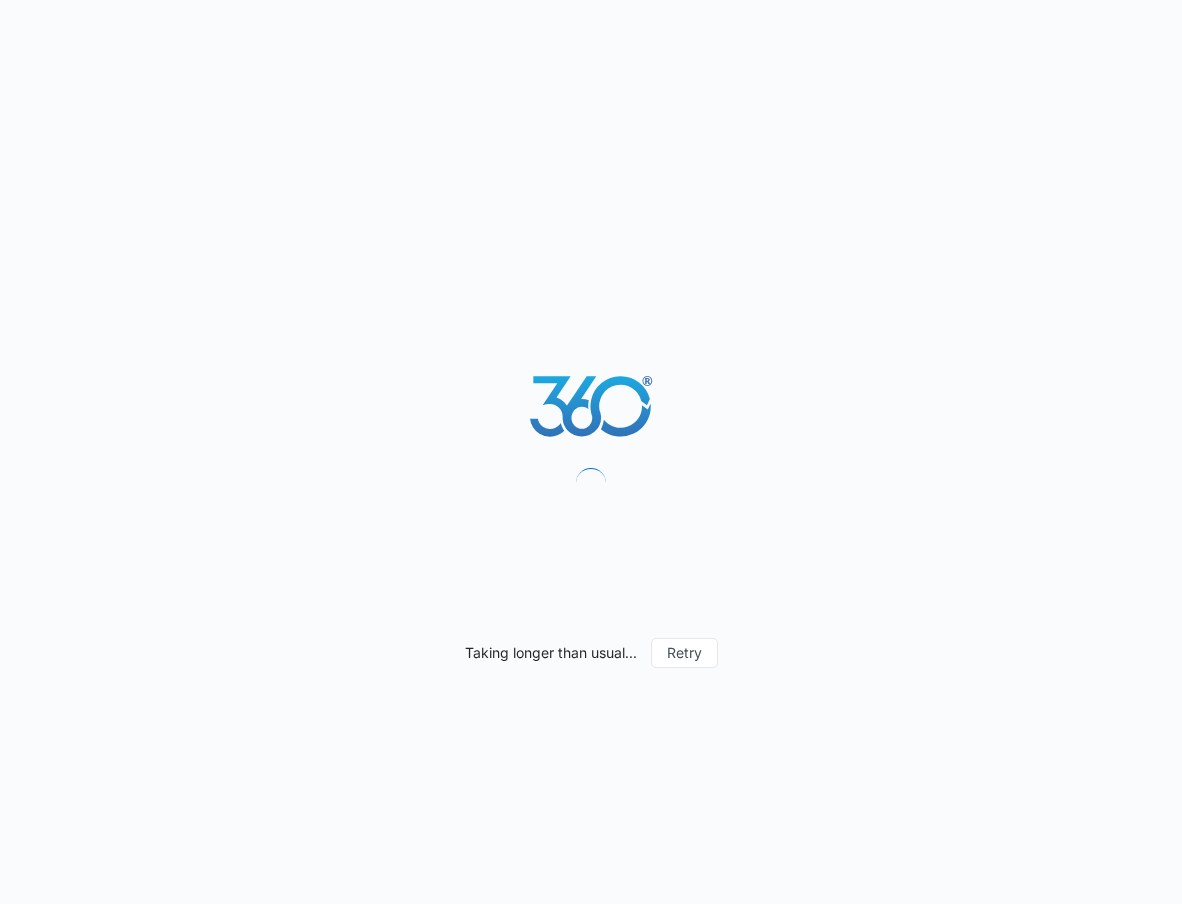 scroll, scrollTop: 0, scrollLeft: 0, axis: both 